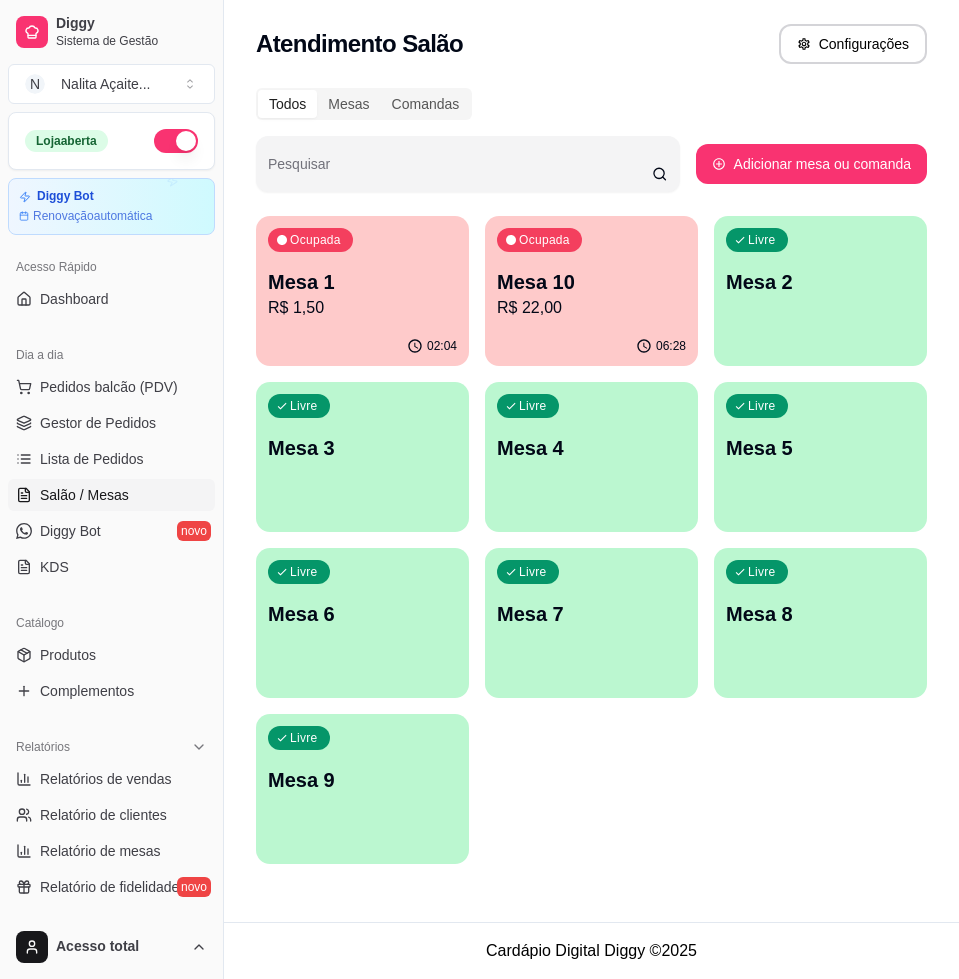 scroll, scrollTop: 0, scrollLeft: 0, axis: both 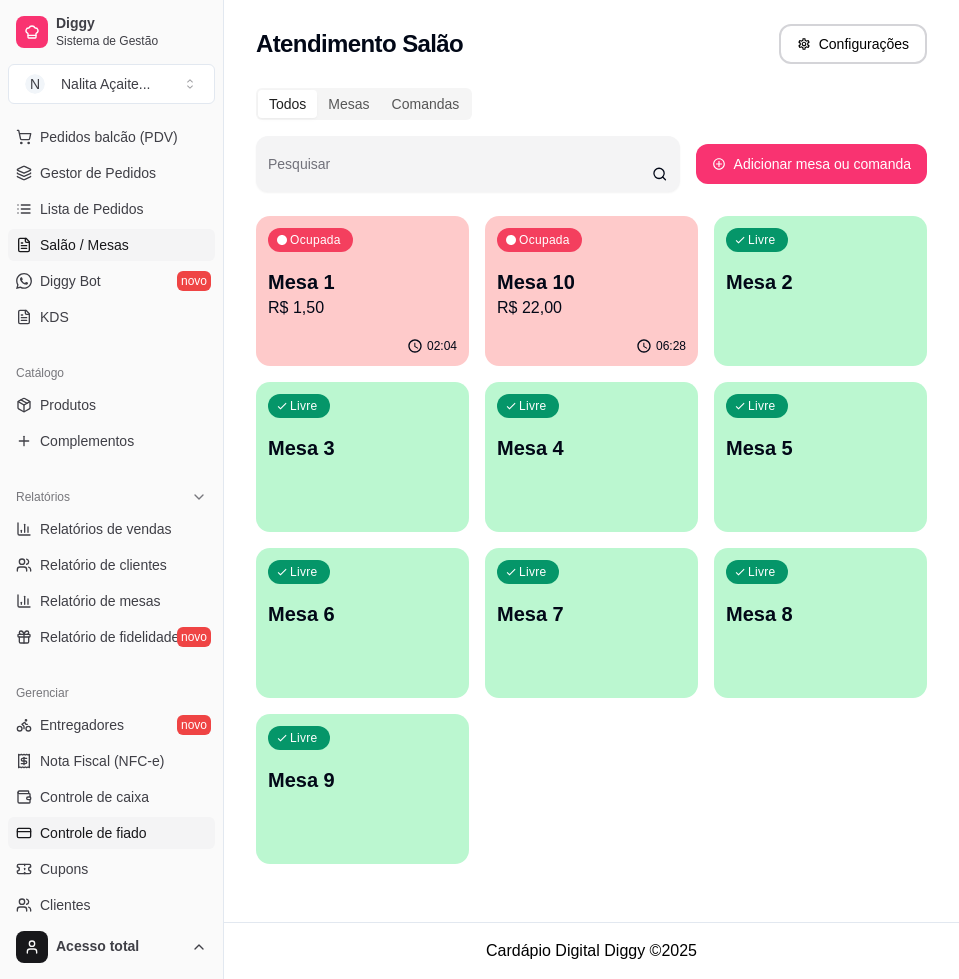 click on "Controle de fiado" at bounding box center (93, 833) 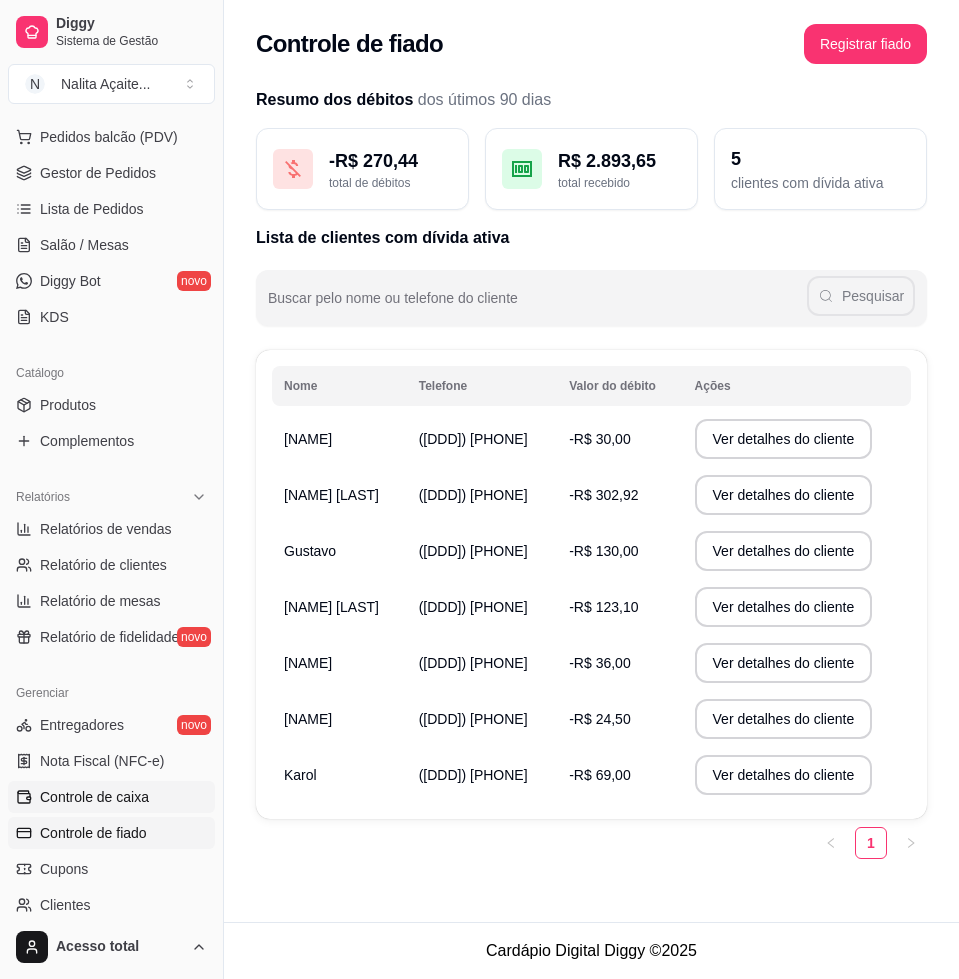 click on "Controle de caixa" at bounding box center (94, 797) 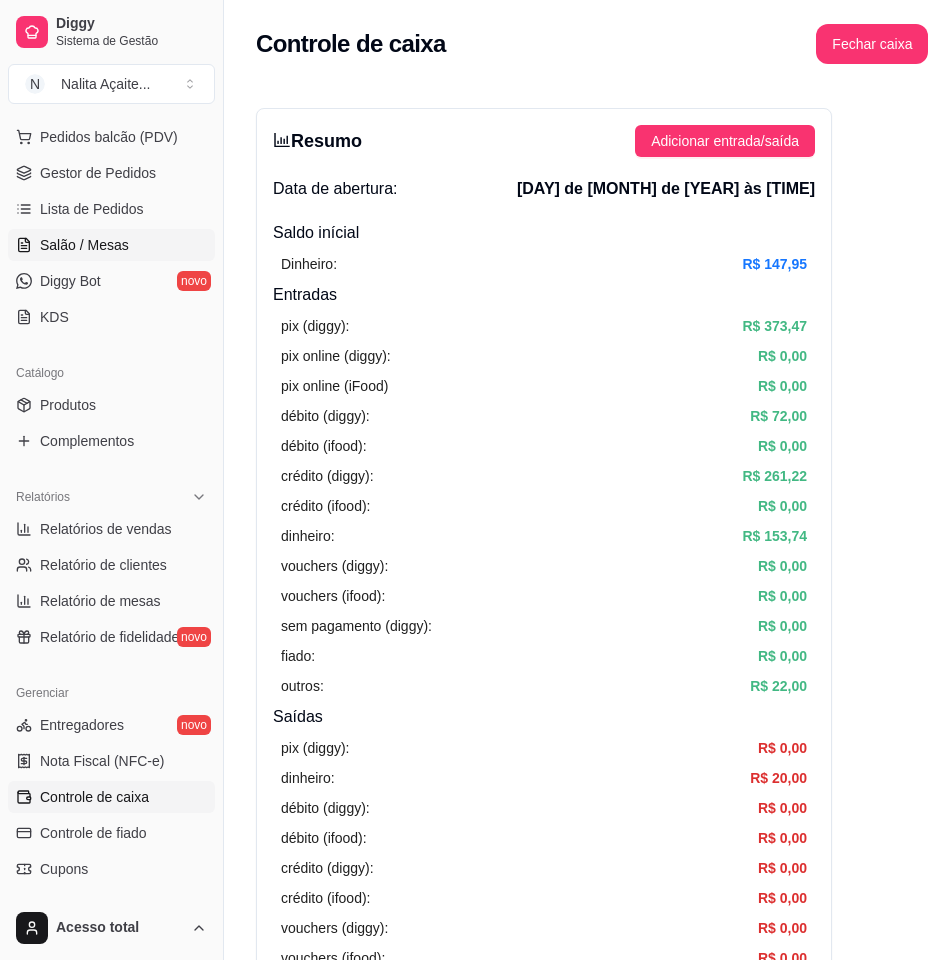 click on "Salão / Mesas" at bounding box center (111, 245) 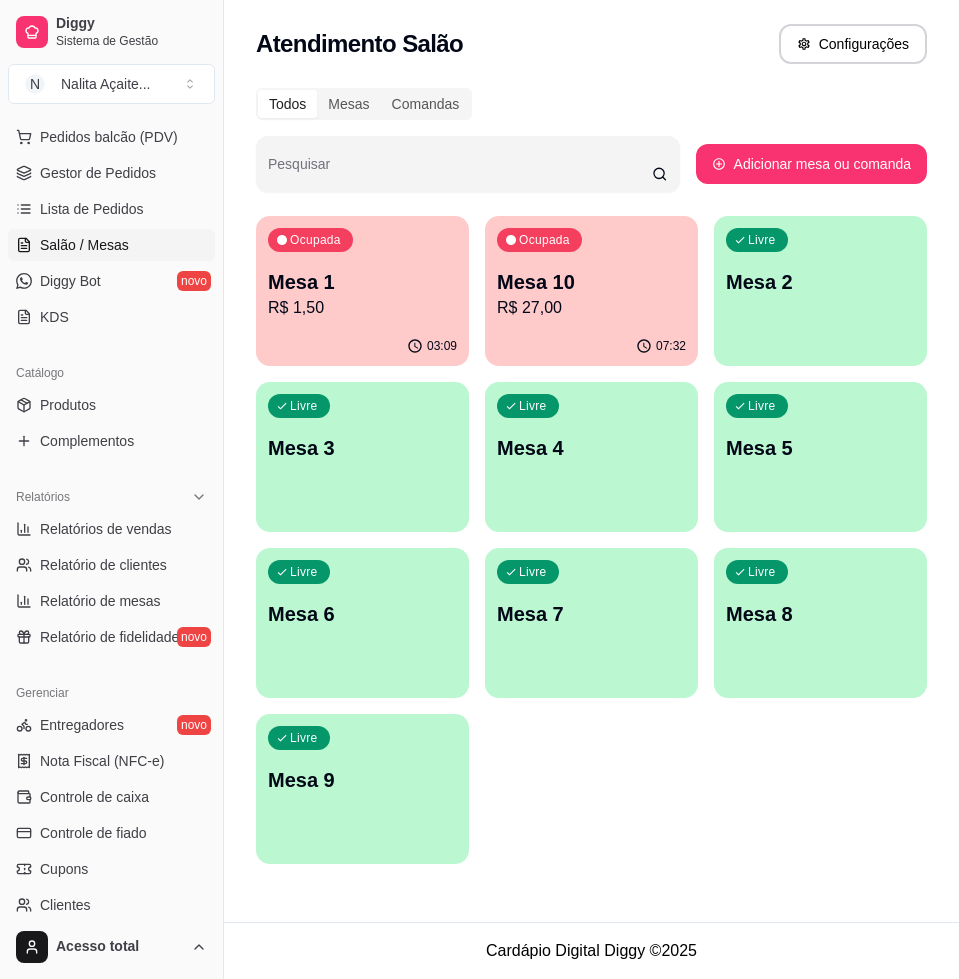 click on "Livre Mesa 2" at bounding box center (820, 279) 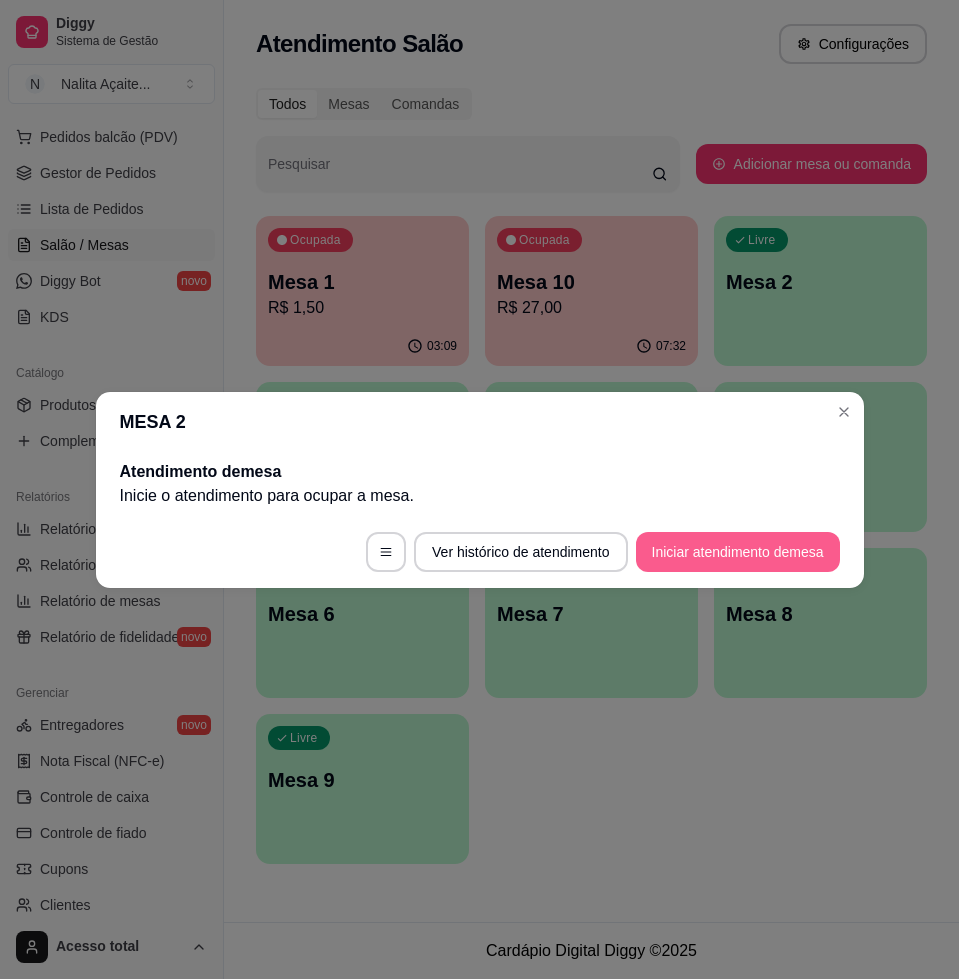 click on "Iniciar atendimento de  mesa" at bounding box center [738, 552] 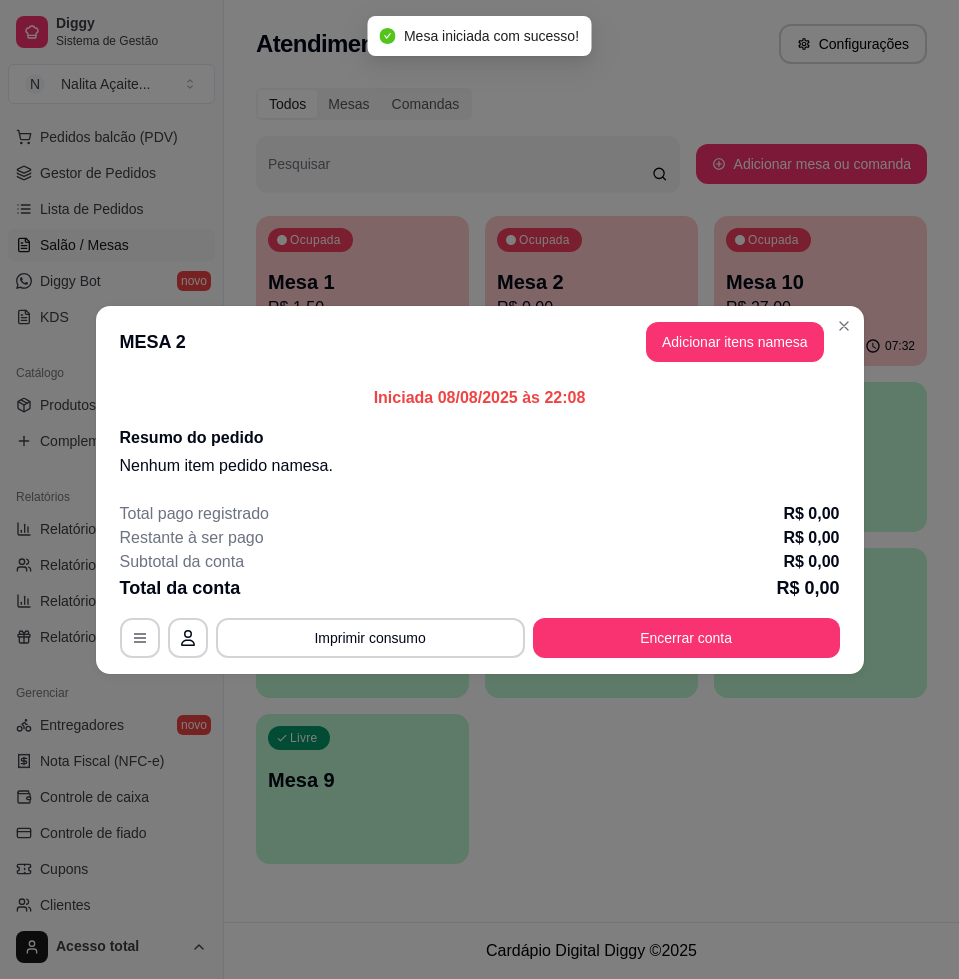 click on "MESA 2 Adicionar itens na  mesa" at bounding box center [480, 342] 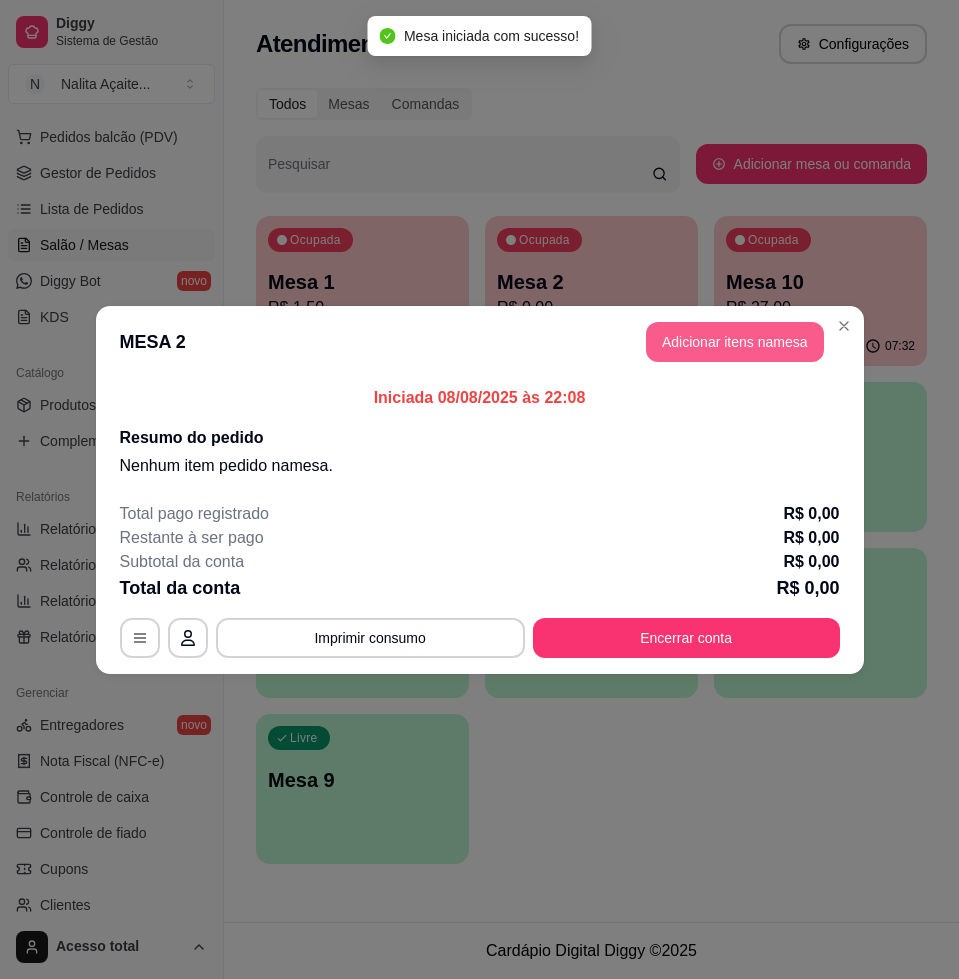 click on "Adicionar itens na  mesa" at bounding box center (735, 342) 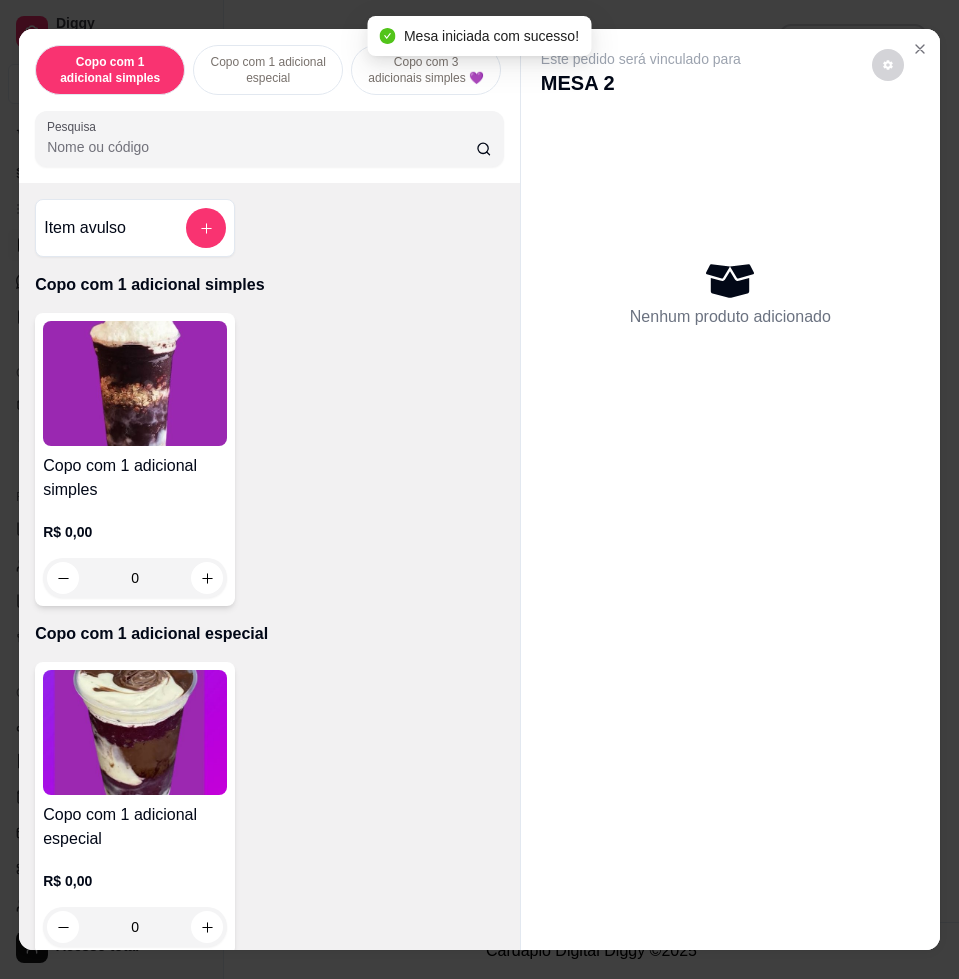 click on "Pesquisa" at bounding box center (261, 147) 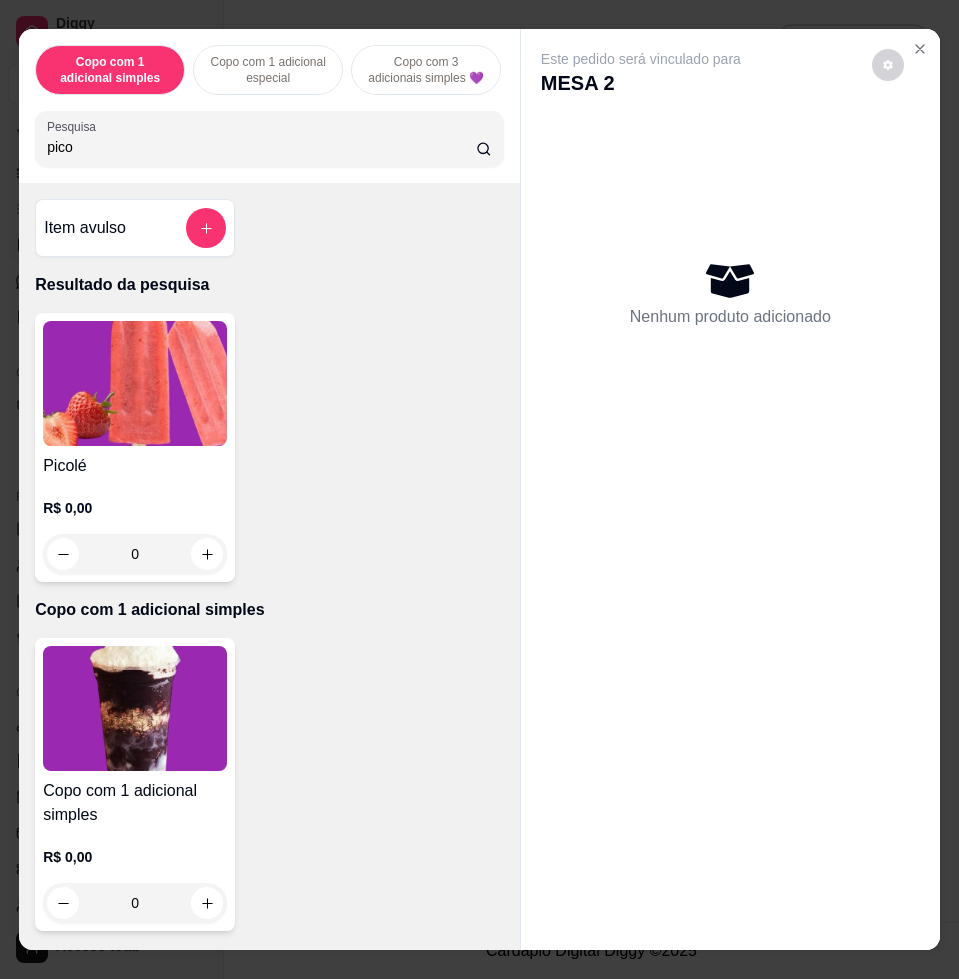type on "pico" 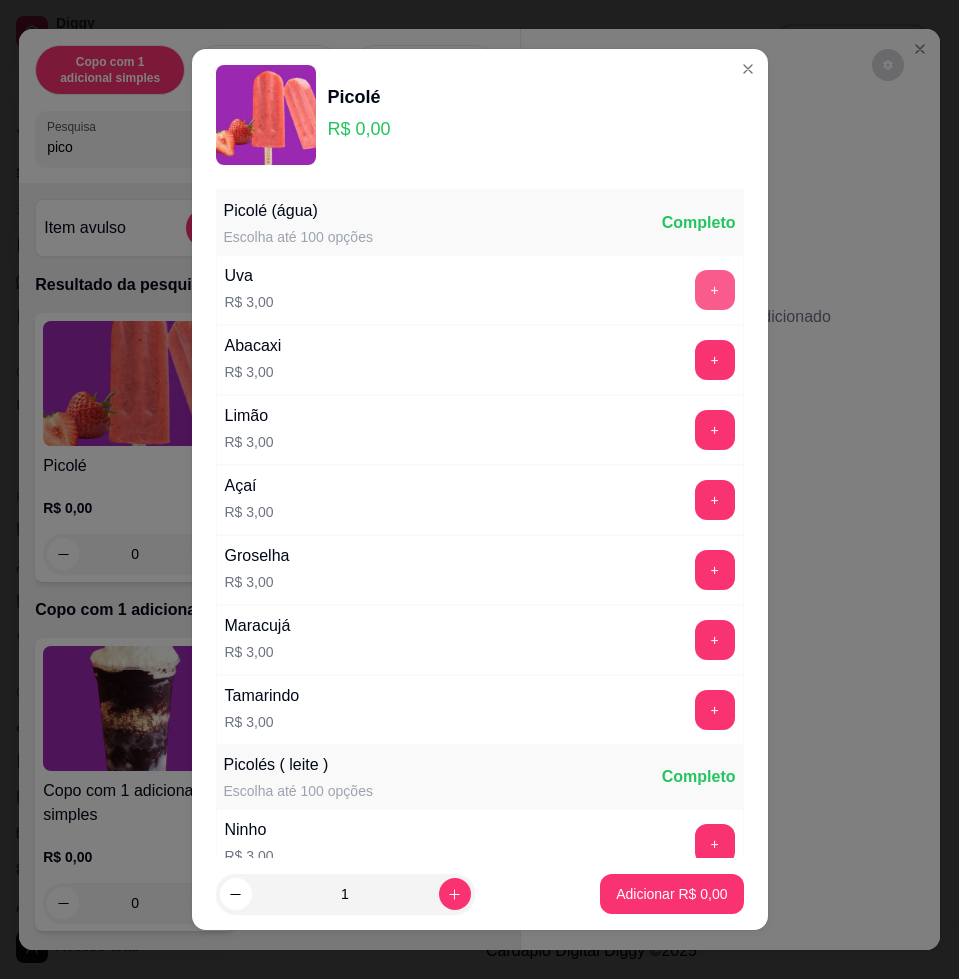 click on "+" at bounding box center [715, 290] 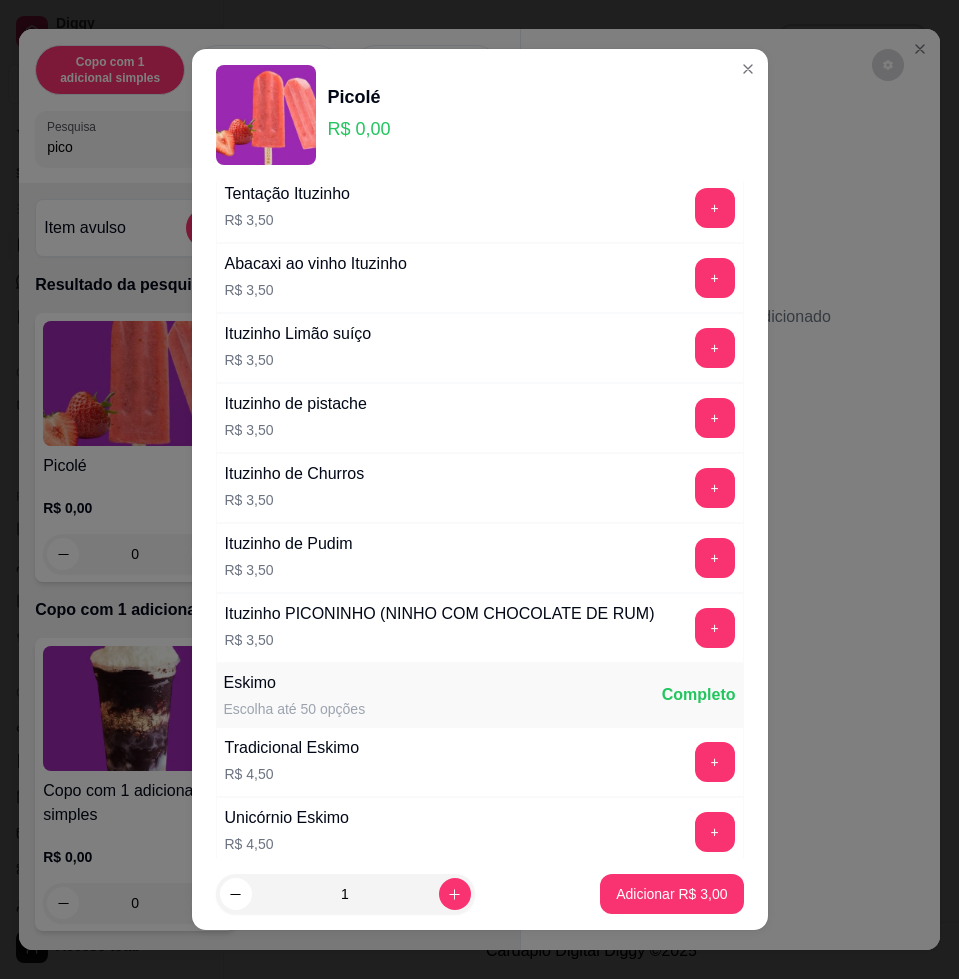 scroll, scrollTop: 2575, scrollLeft: 0, axis: vertical 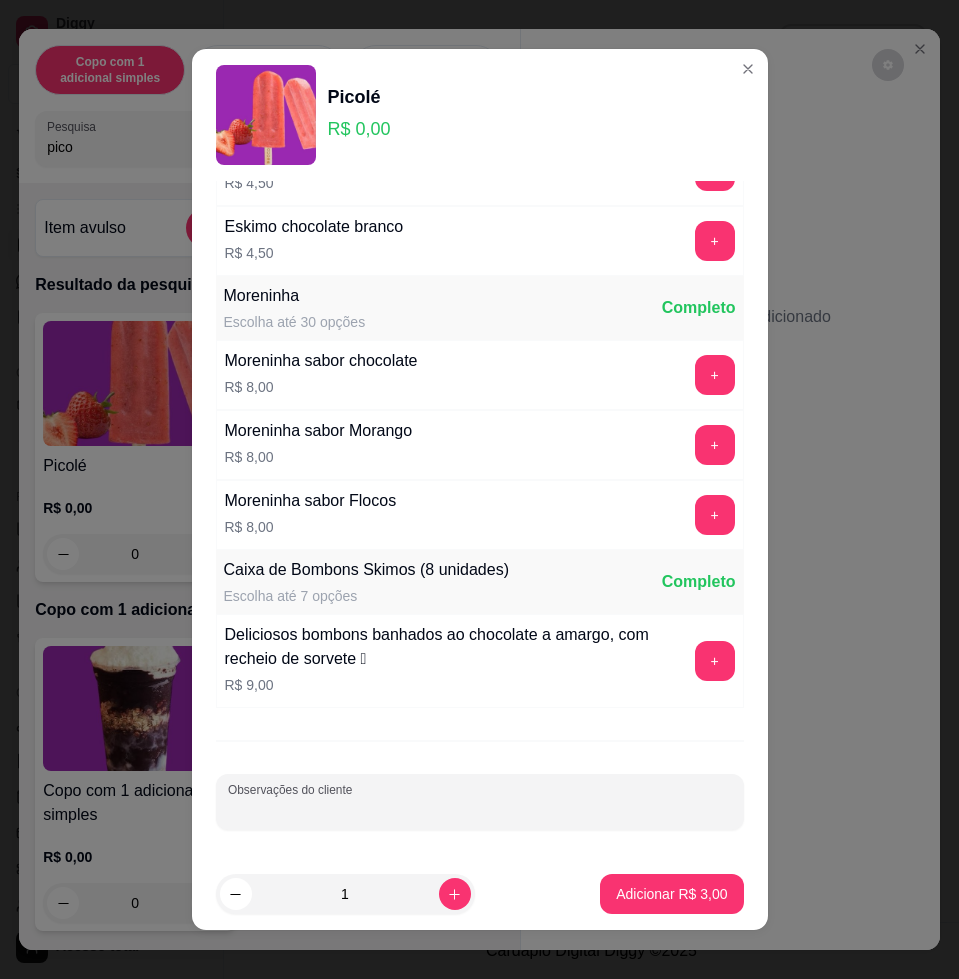 drag, startPoint x: 533, startPoint y: 800, endPoint x: 641, endPoint y: 798, distance: 108.01852 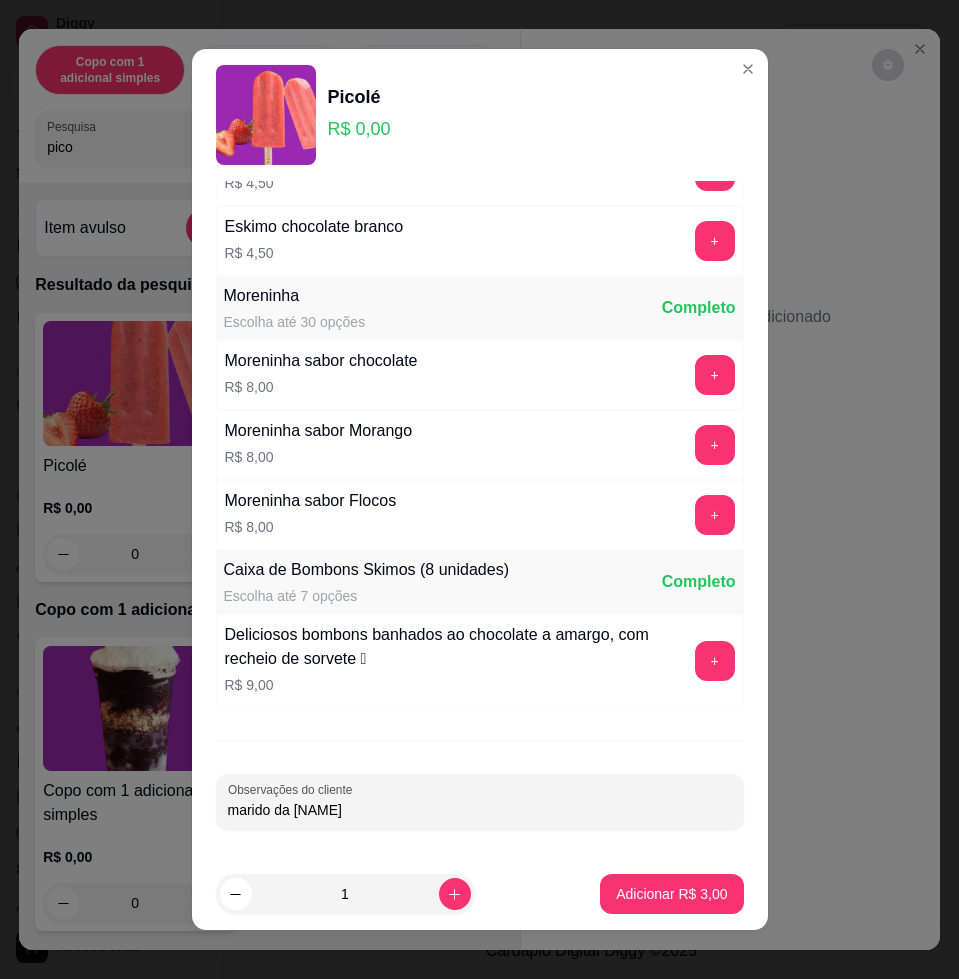 type on "marido da [NAME]" 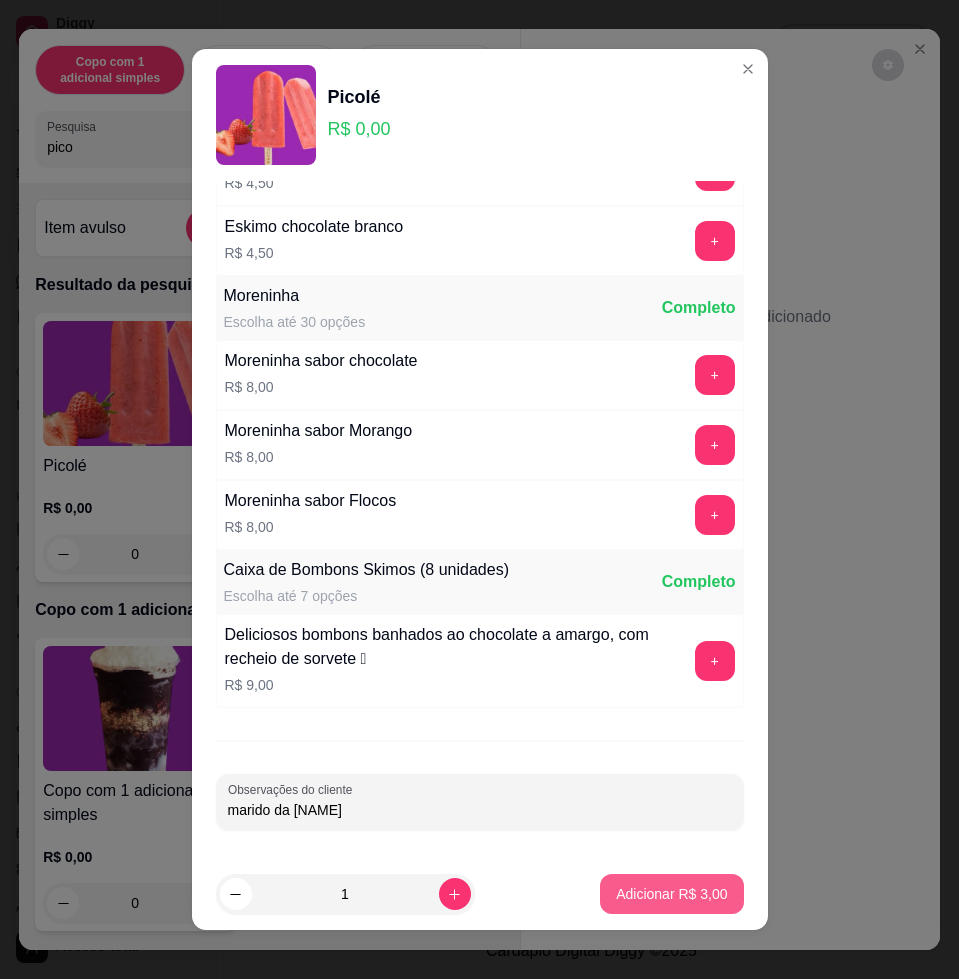 click on "Adicionar   R$ 3,00" at bounding box center (671, 894) 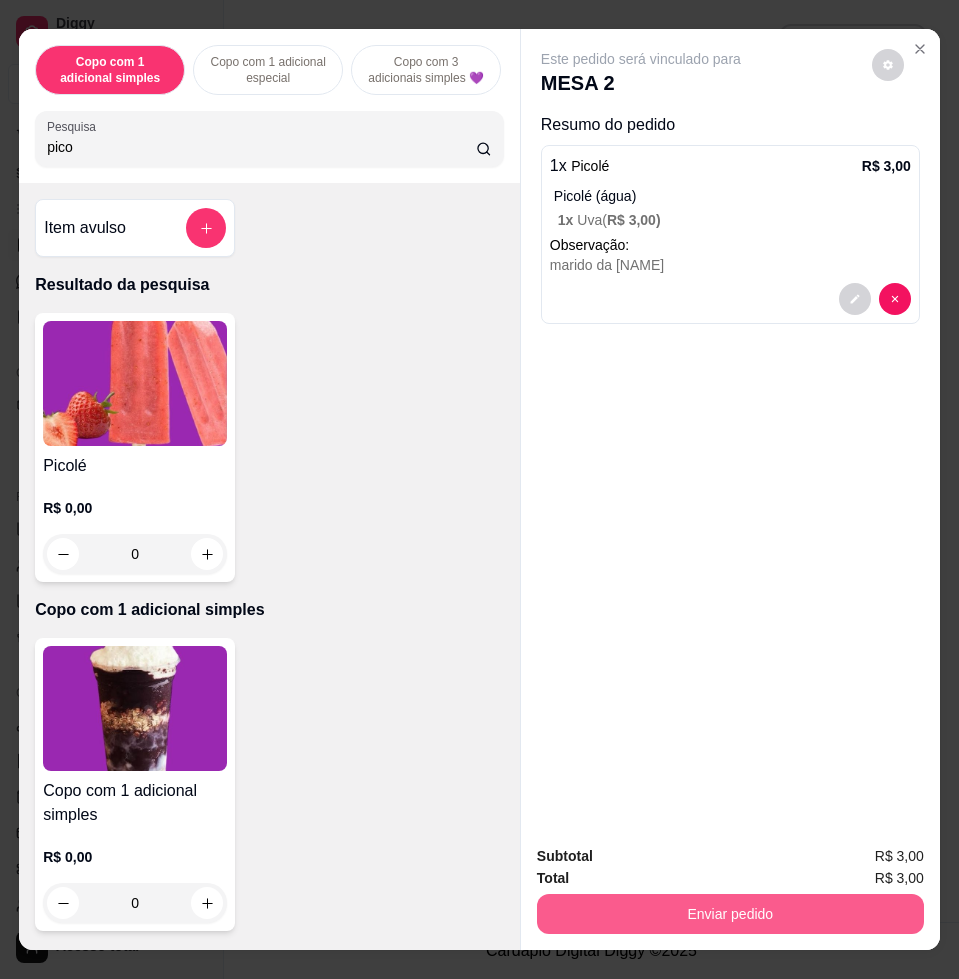 click on "Enviar pedido" at bounding box center (730, 914) 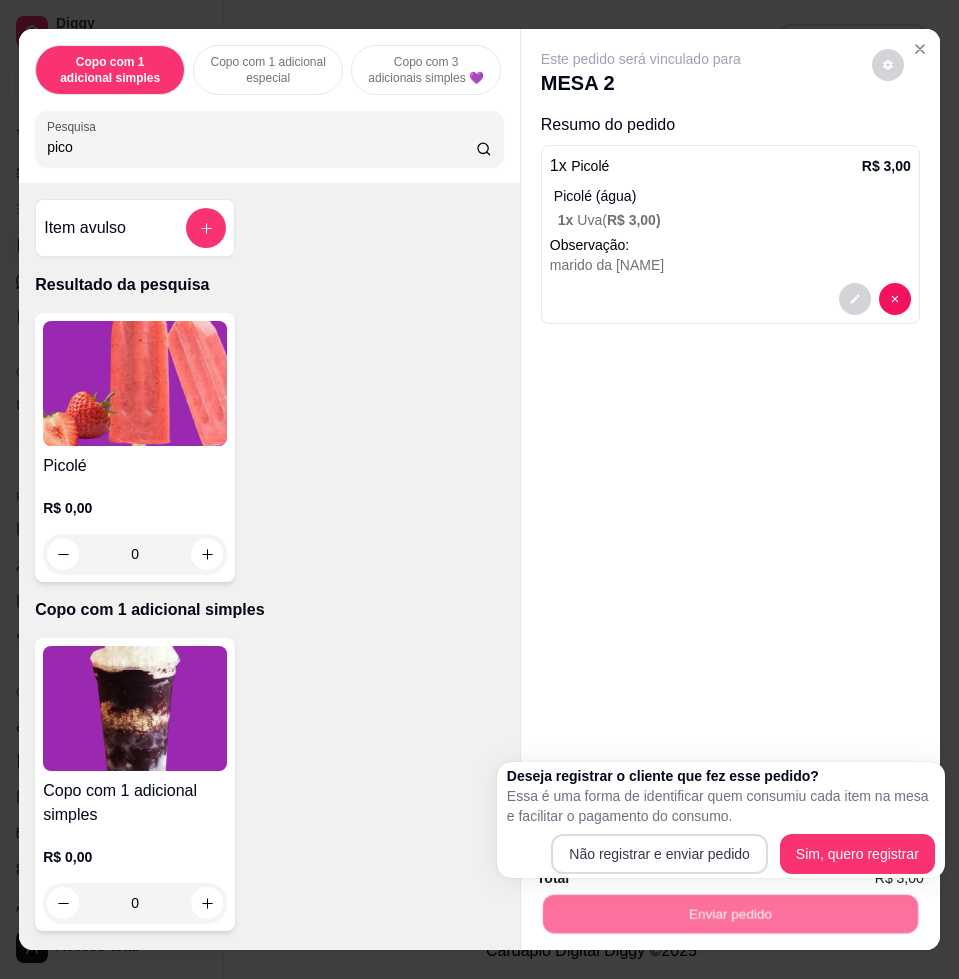 click on "Deseja registrar o cliente que fez esse pedido? Essa é uma forma de identificar quem consumiu cada item na mesa e facilitar o pagamento do consumo. Não registrar e enviar pedido Sim, quero registrar" at bounding box center (721, 820) 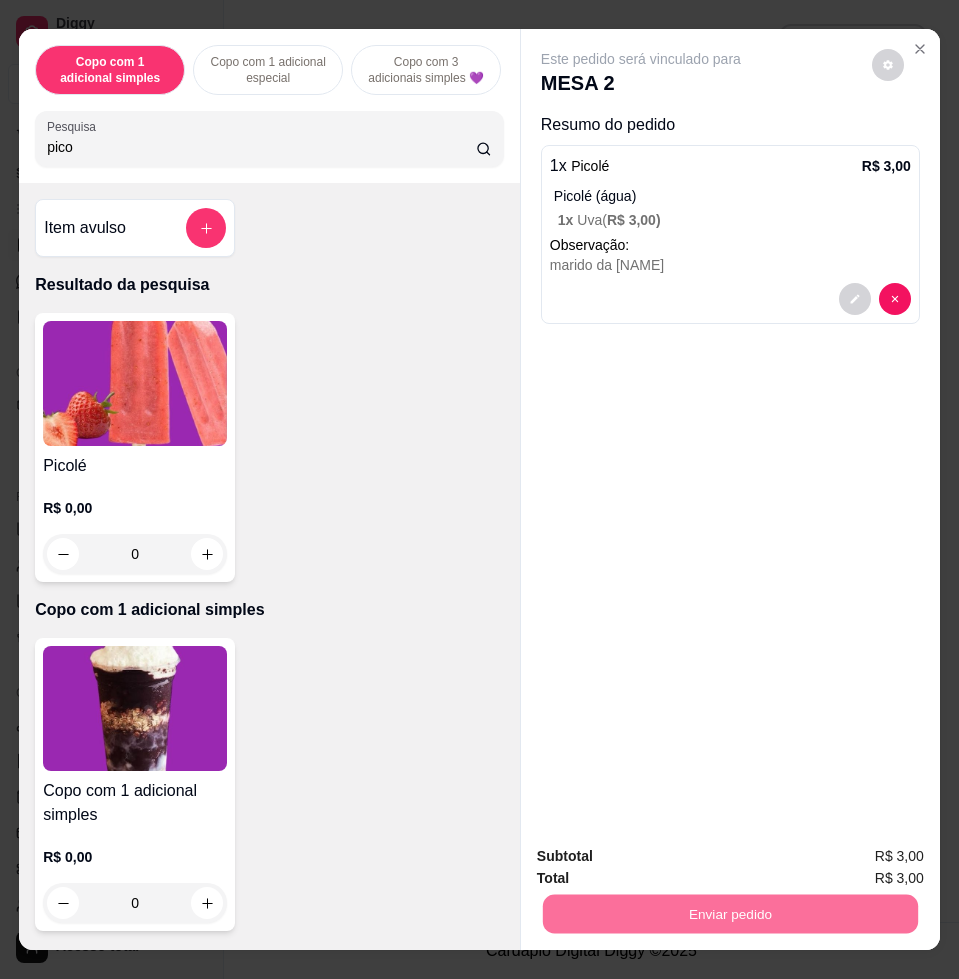 click on "Não registrar e enviar pedido" at bounding box center (662, 855) 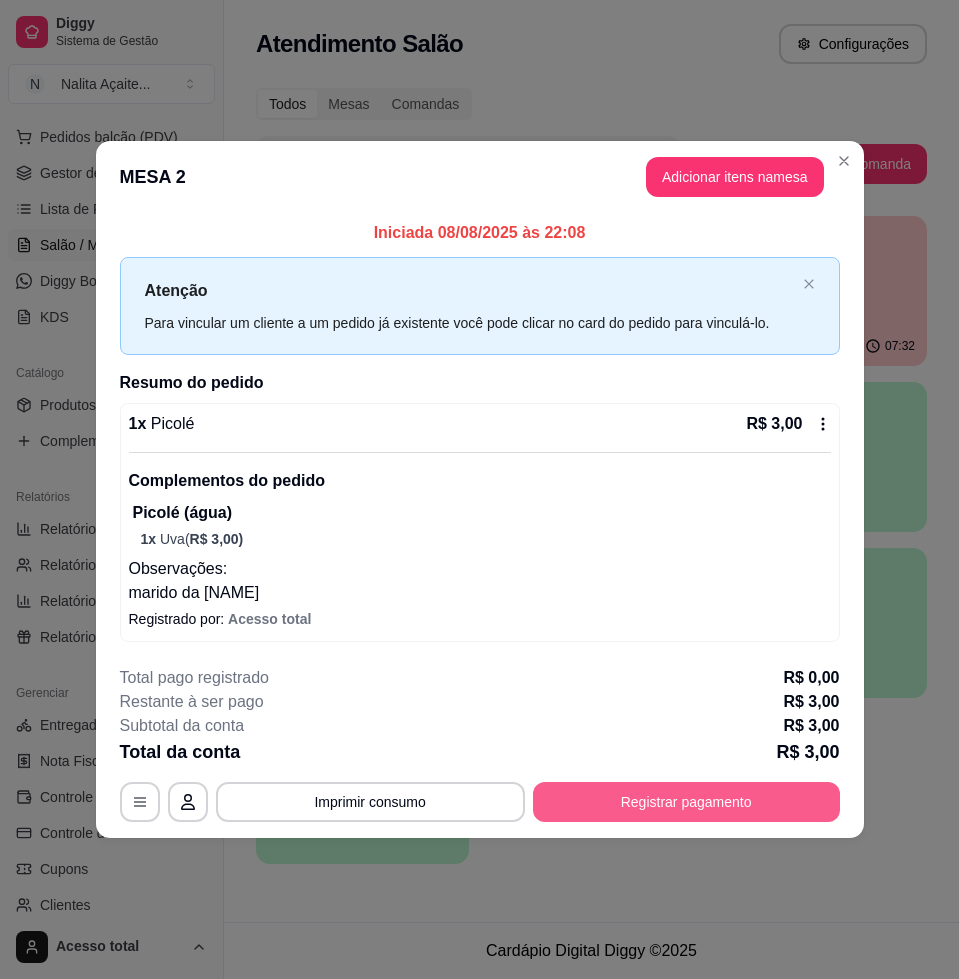 click on "Registrar pagamento" at bounding box center [686, 802] 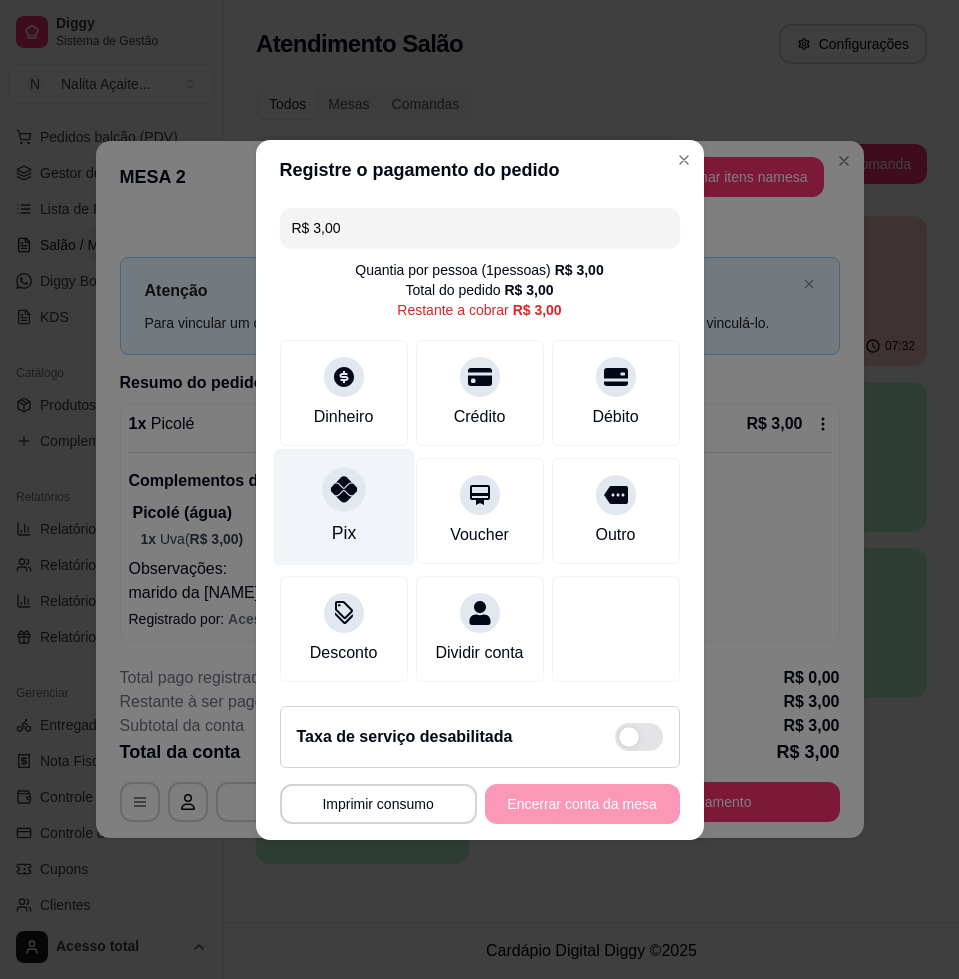 click on "Pix" at bounding box center [343, 506] 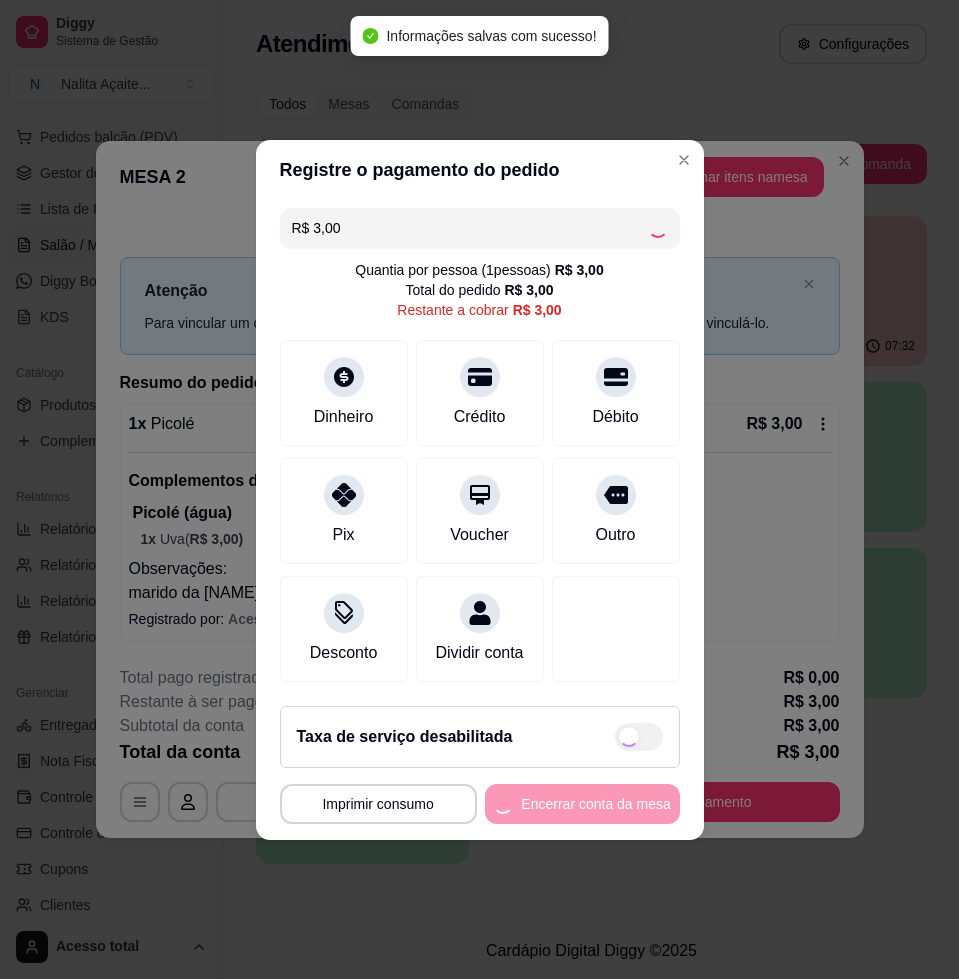 type on "R$ 0,00" 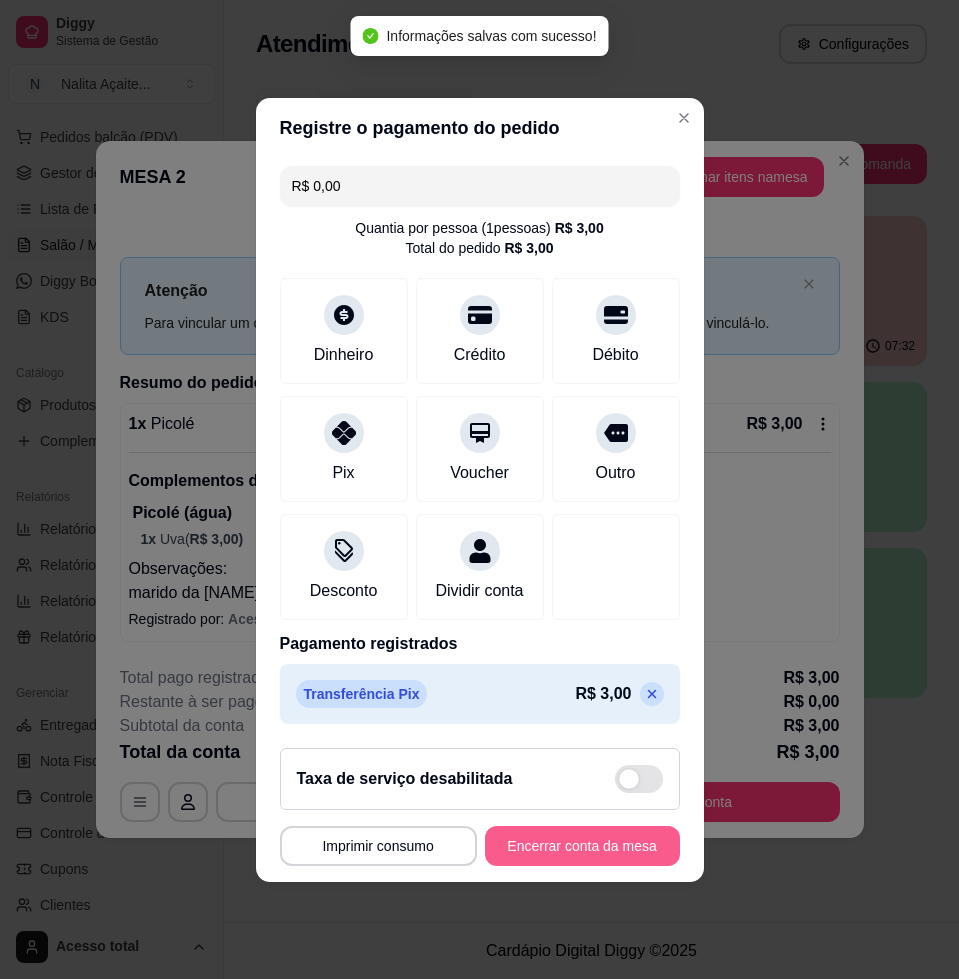 click on "Encerrar conta da mesa" at bounding box center (582, 846) 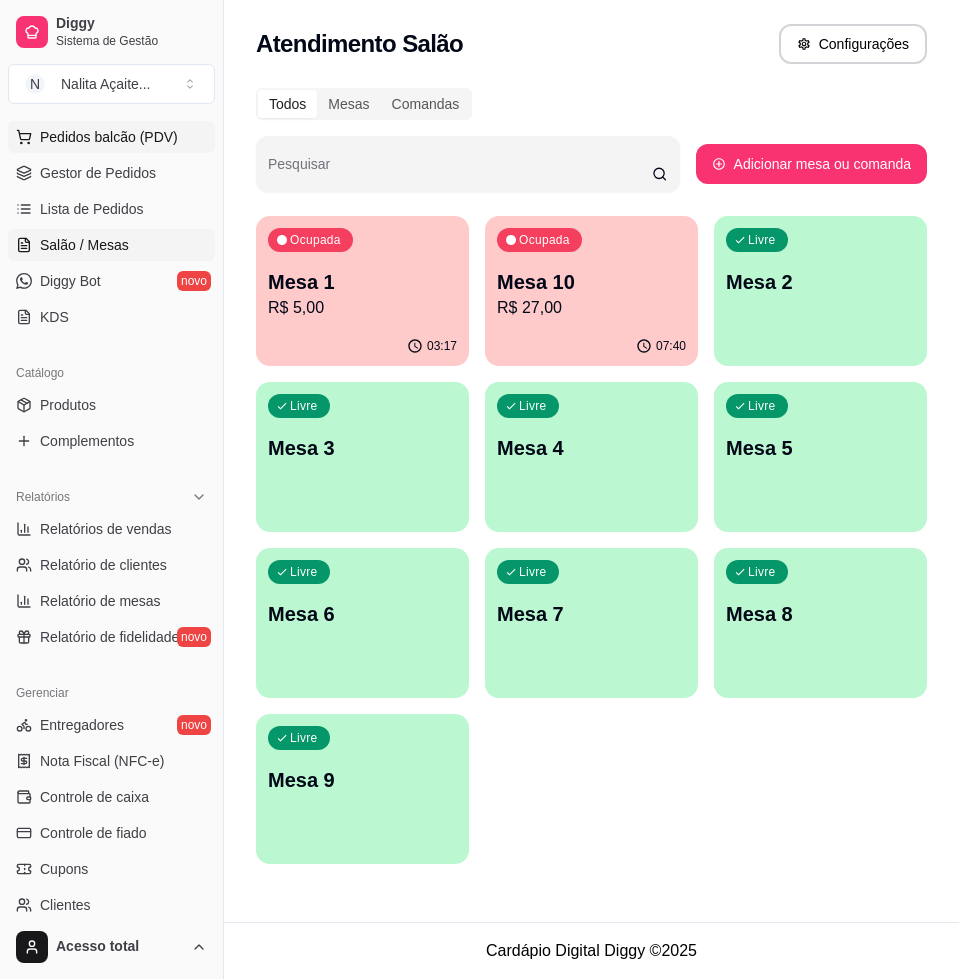 click on "Pedidos balcão (PDV)" at bounding box center [109, 137] 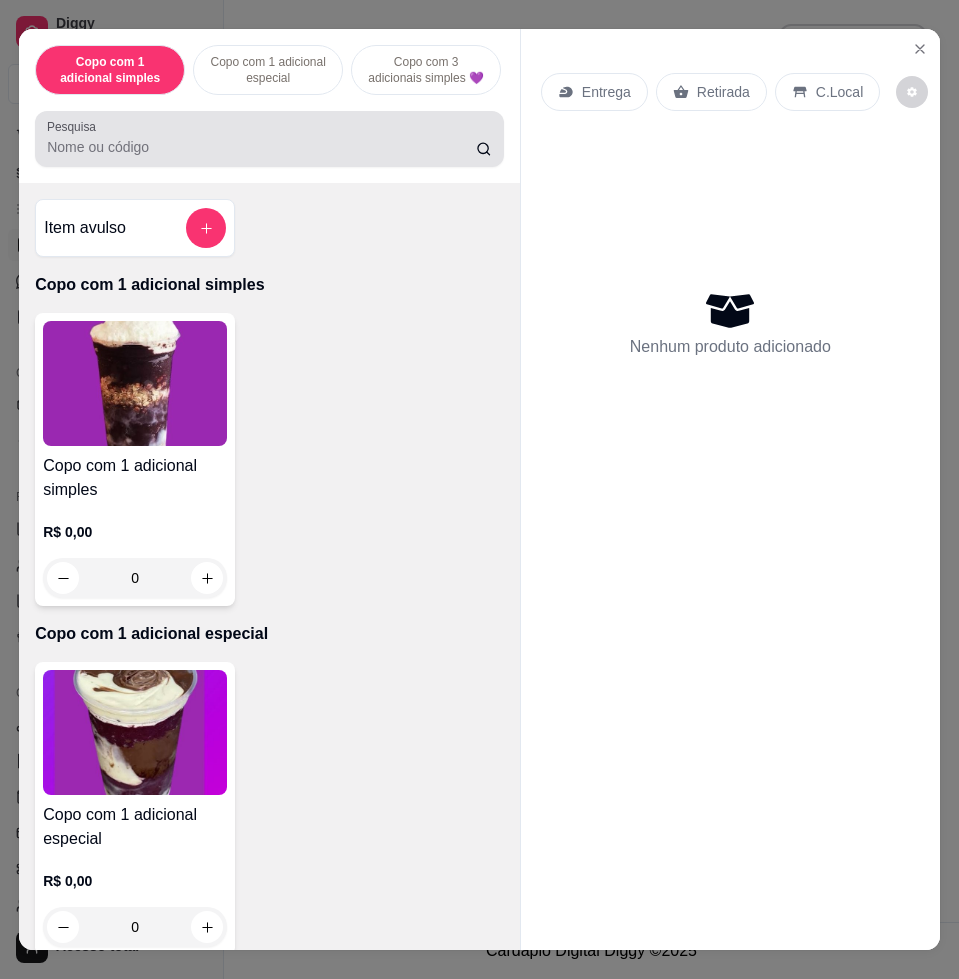 click on "Pesquisa" at bounding box center [269, 139] 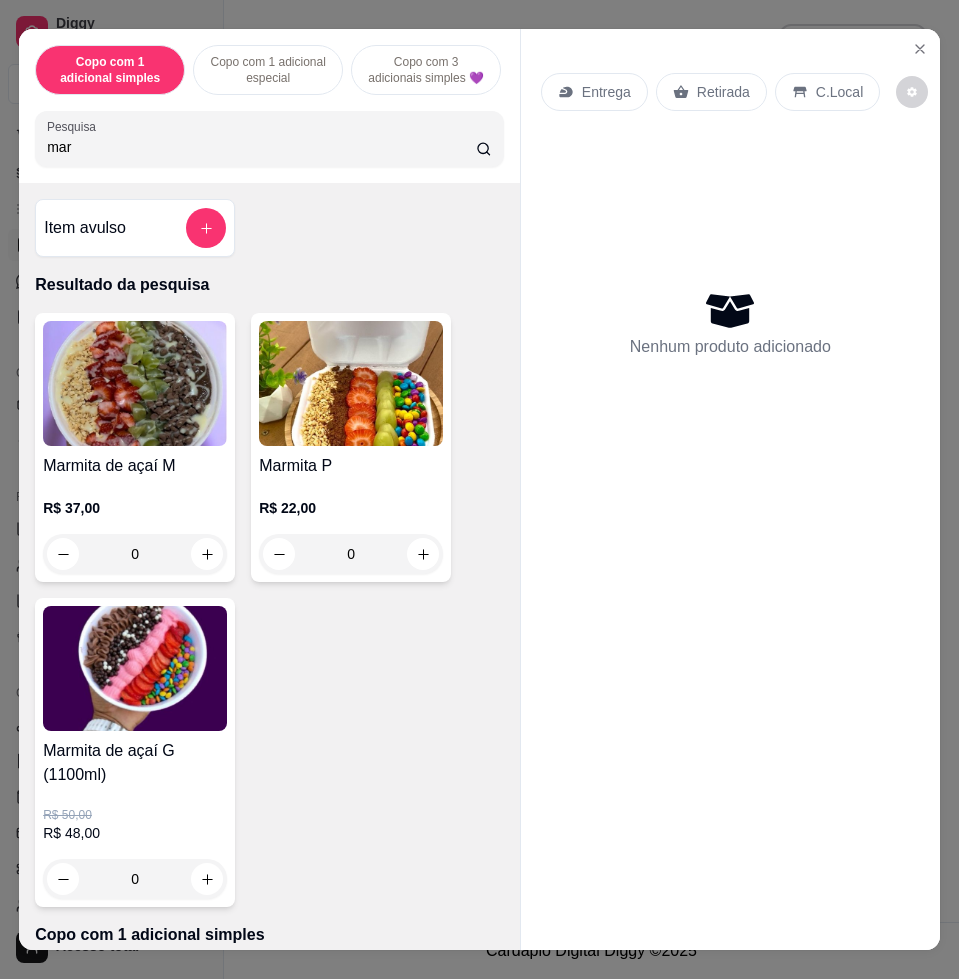type on "mar" 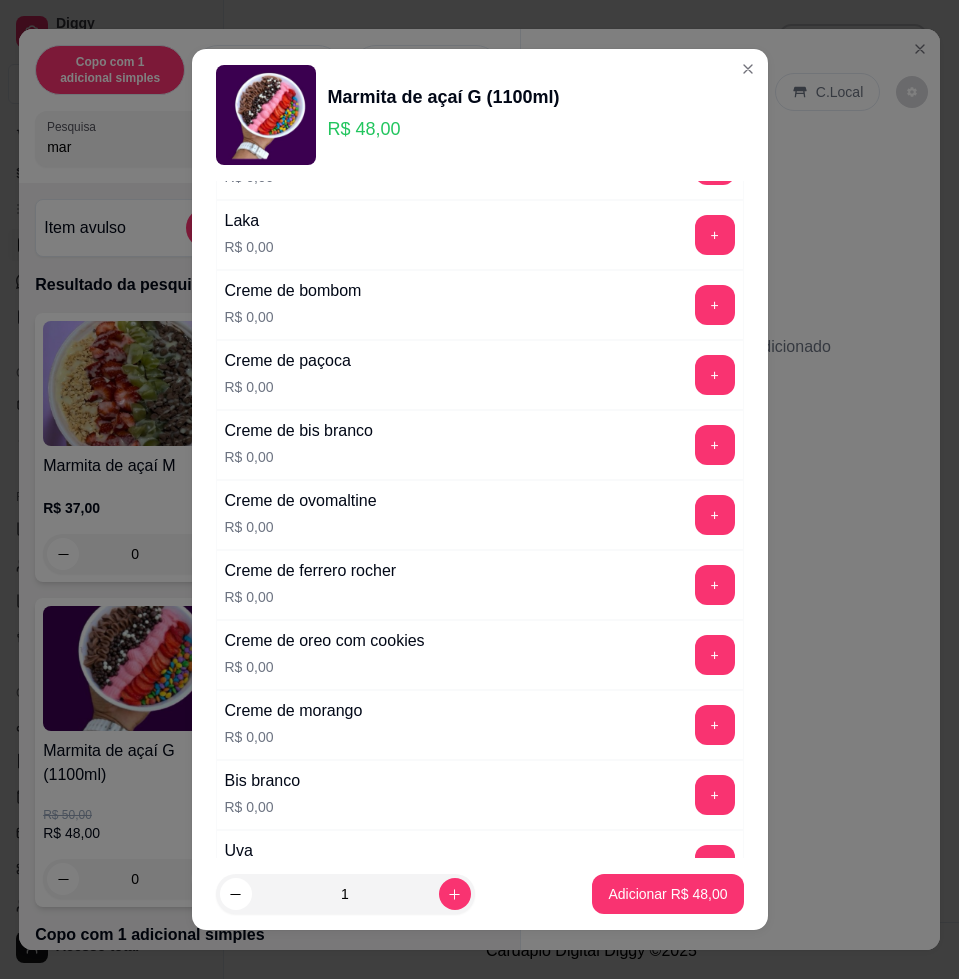 scroll, scrollTop: 250, scrollLeft: 0, axis: vertical 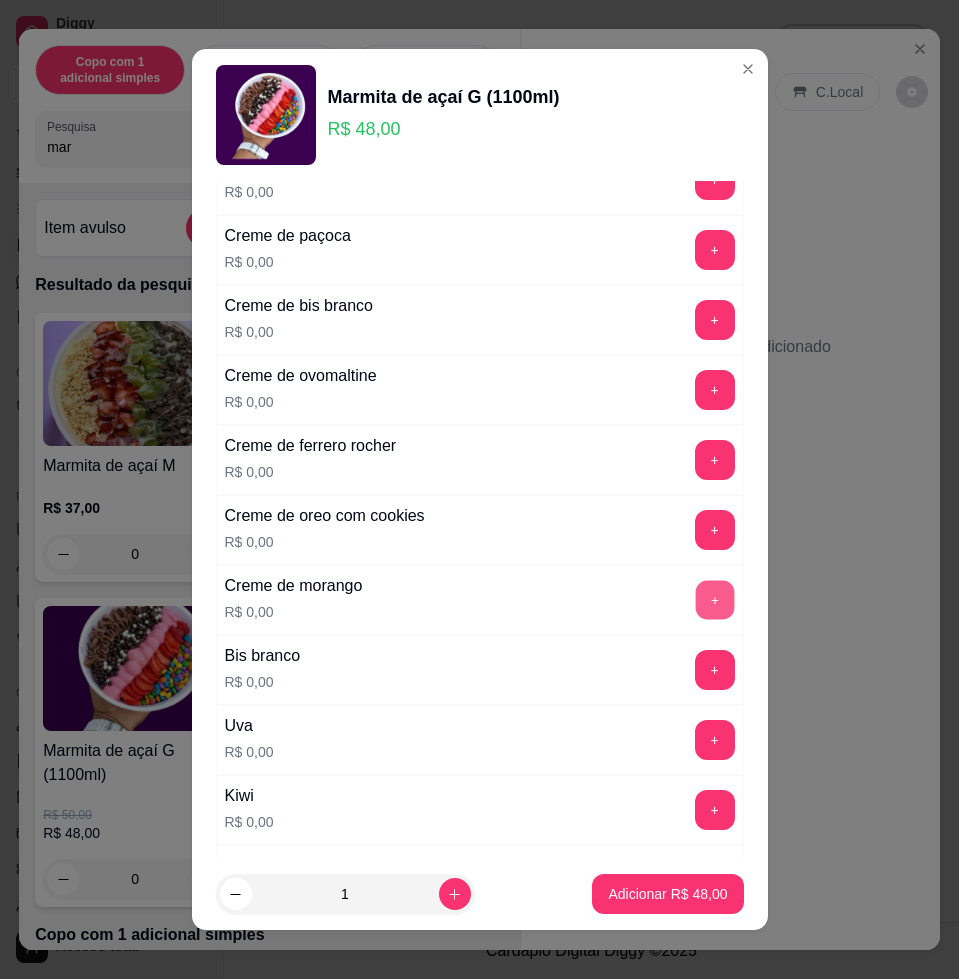 click on "+" at bounding box center (714, 600) 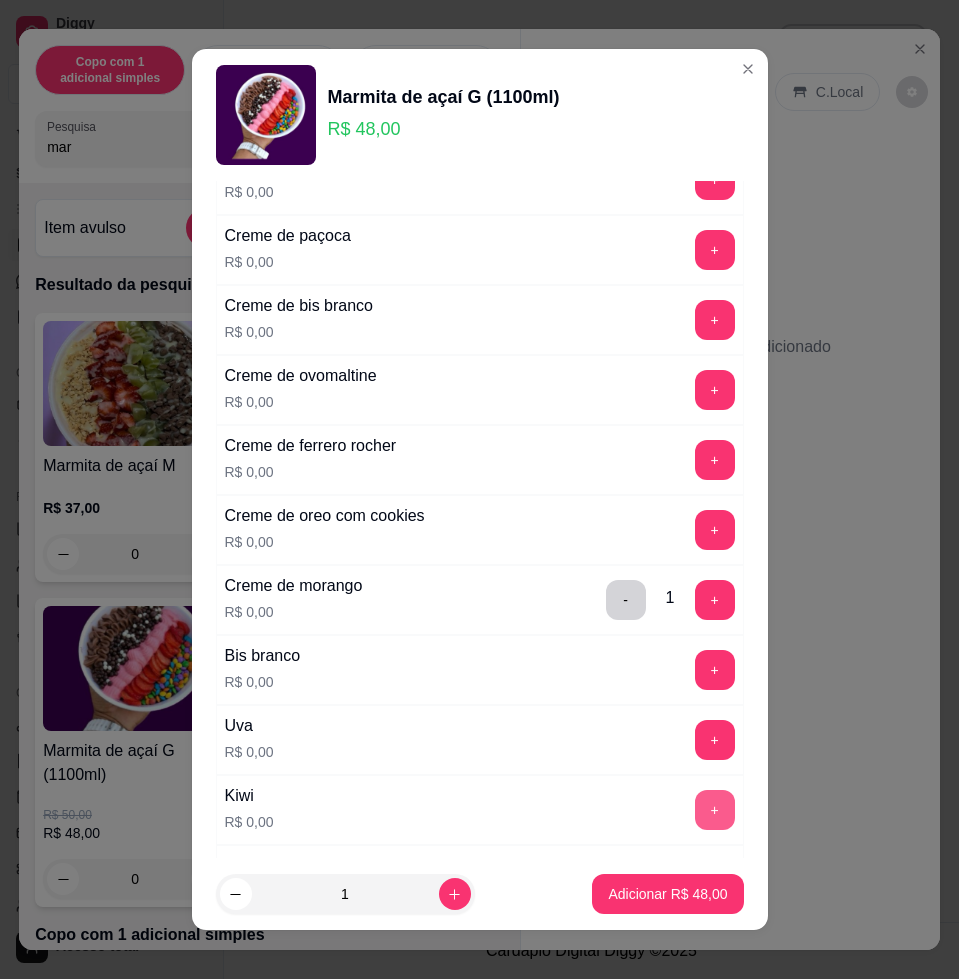 click on "+" at bounding box center [715, 810] 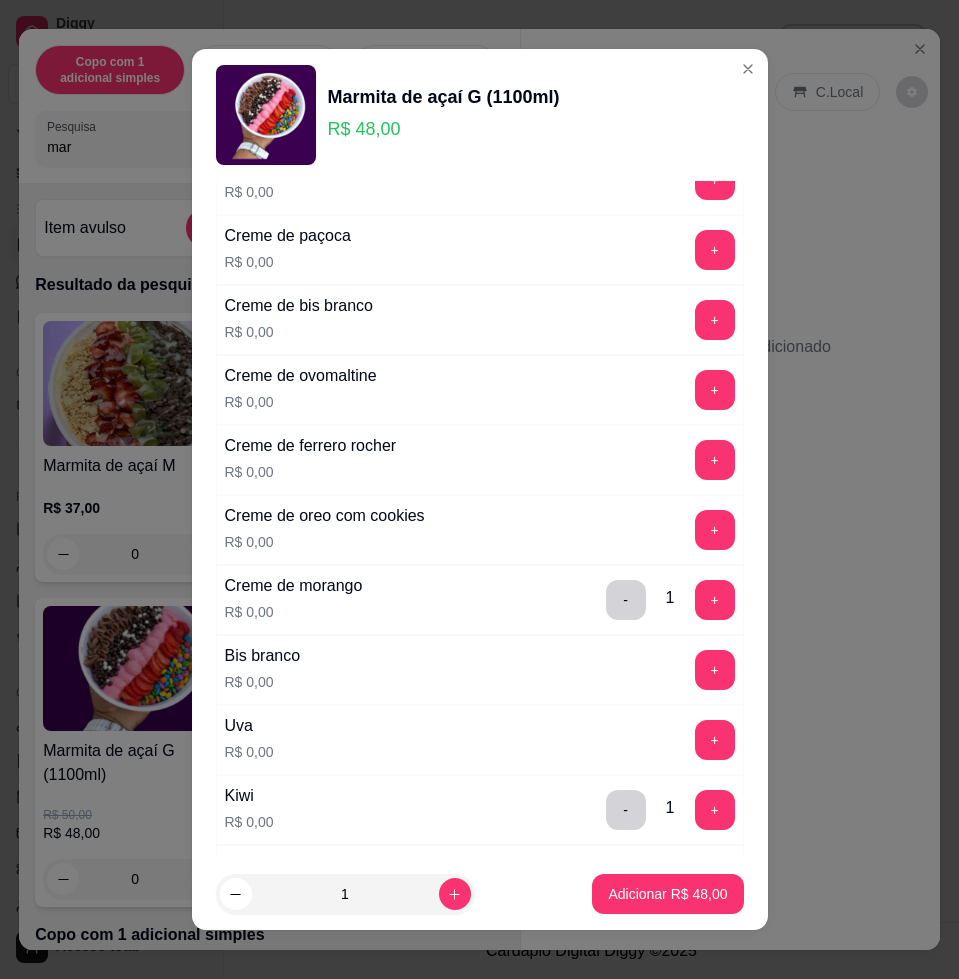 scroll, scrollTop: 500, scrollLeft: 0, axis: vertical 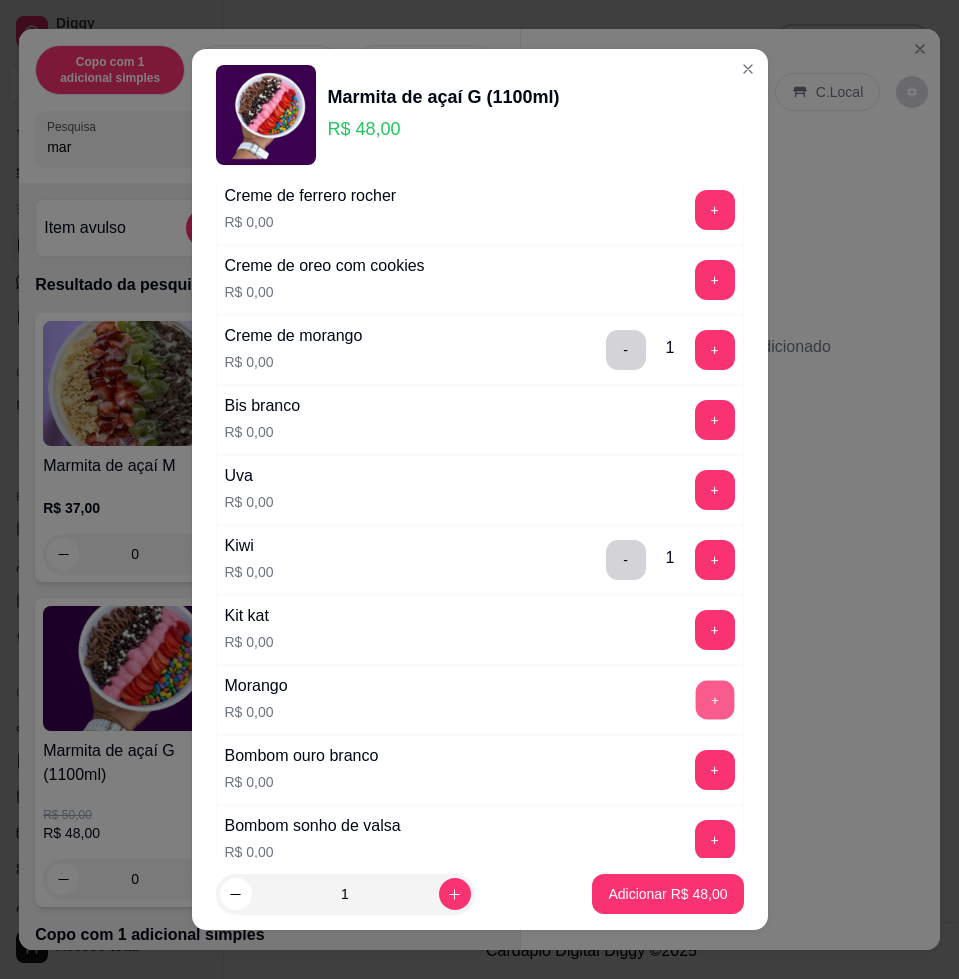 click on "+" at bounding box center (714, 700) 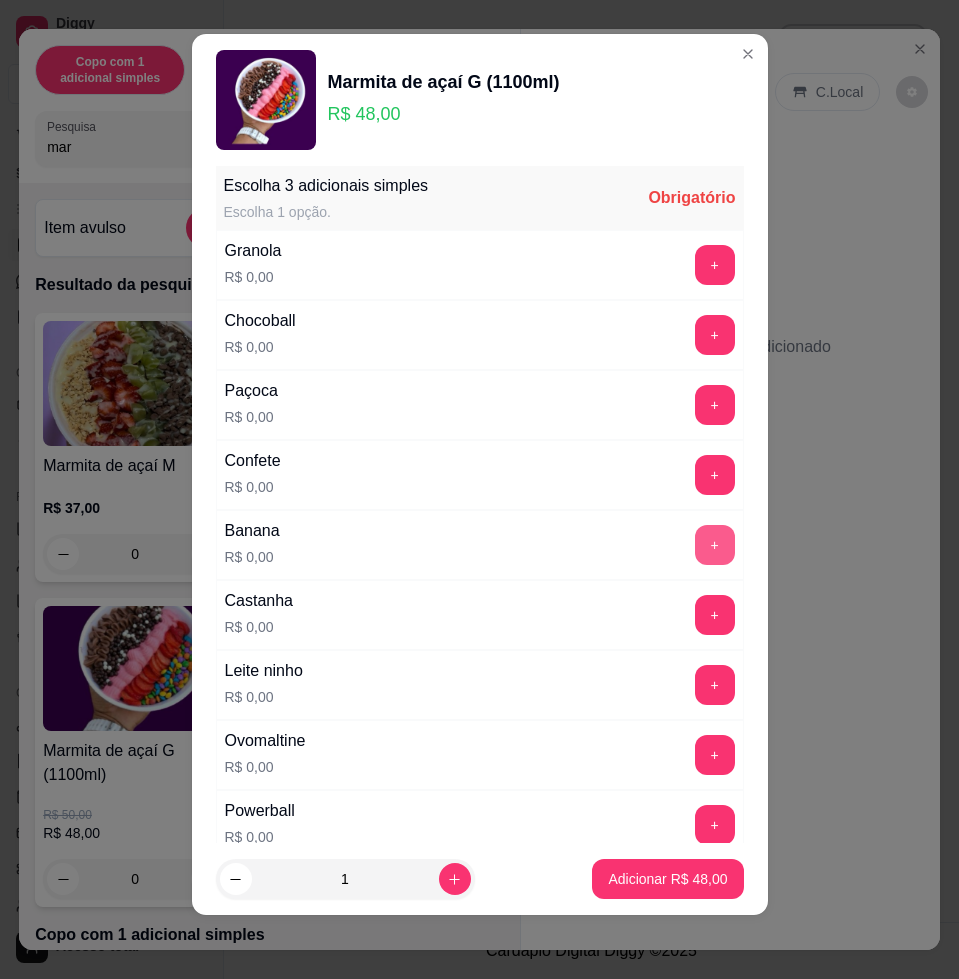 click on "+" at bounding box center [715, 545] 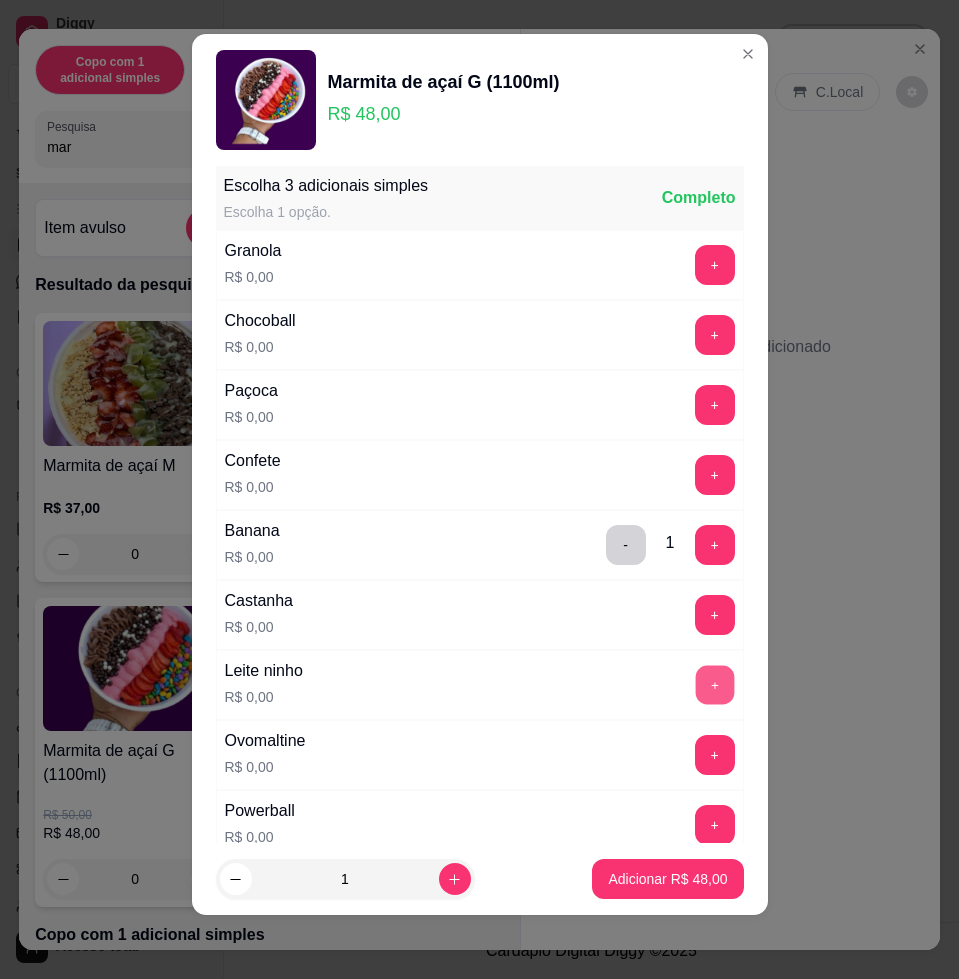 click on "+" at bounding box center [714, 685] 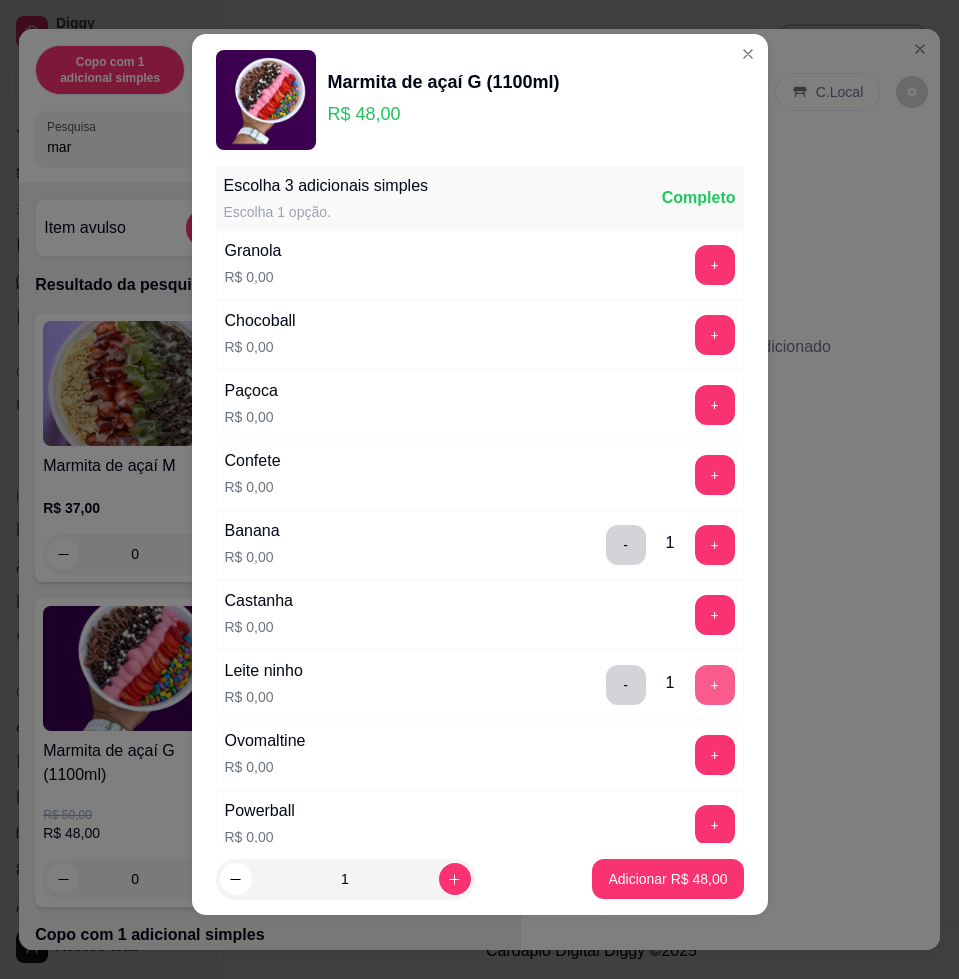 scroll, scrollTop: 1584, scrollLeft: 0, axis: vertical 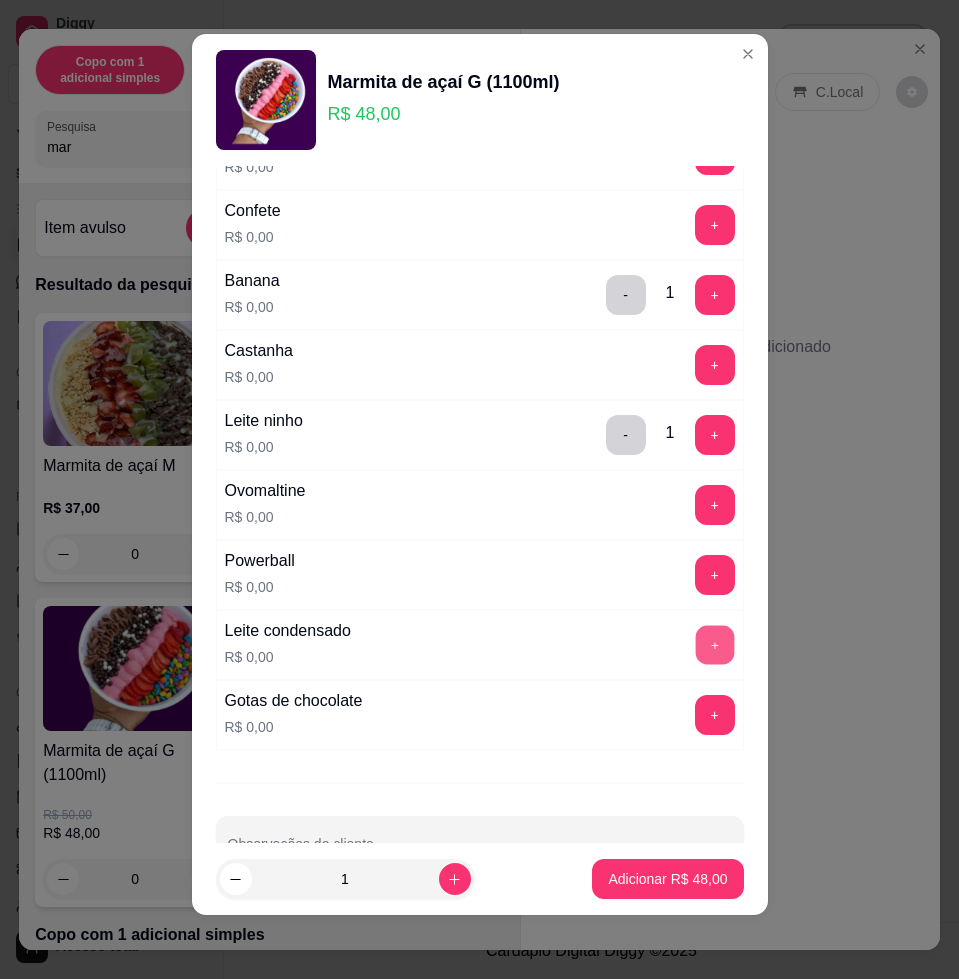 click on "+" at bounding box center [714, 645] 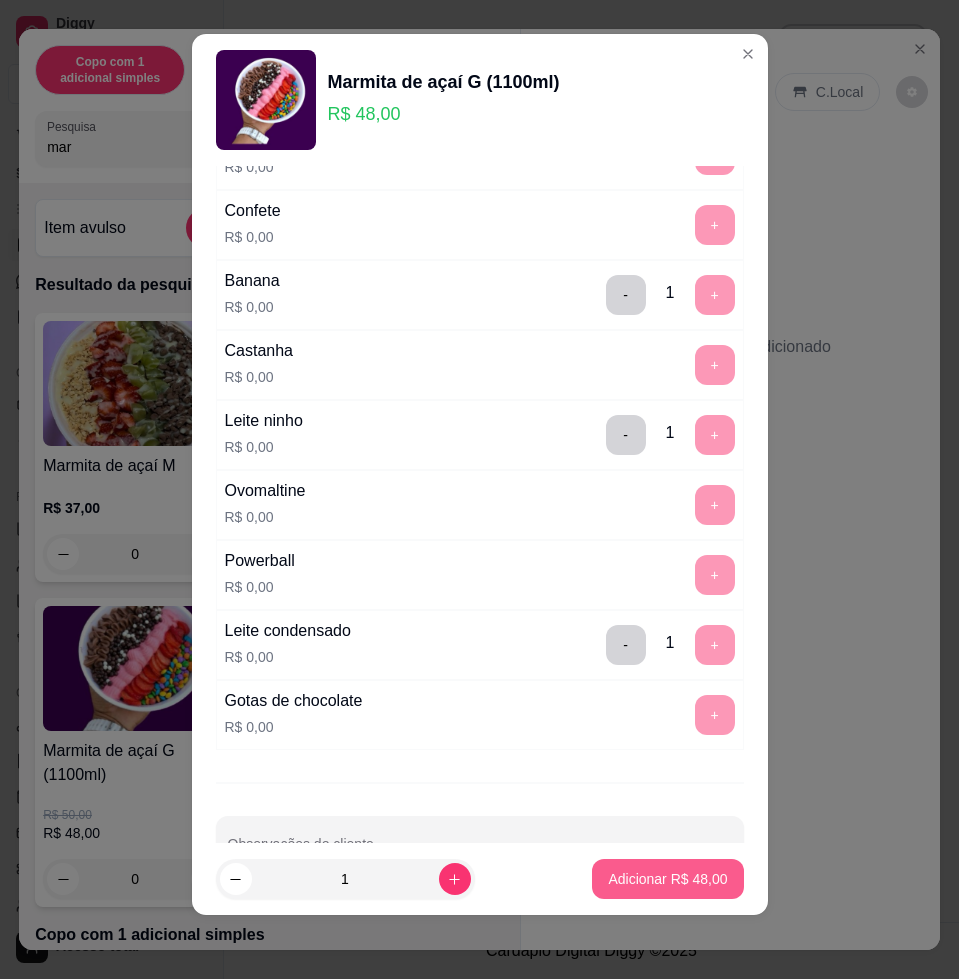 click on "Adicionar   R$ 48,00" at bounding box center (667, 879) 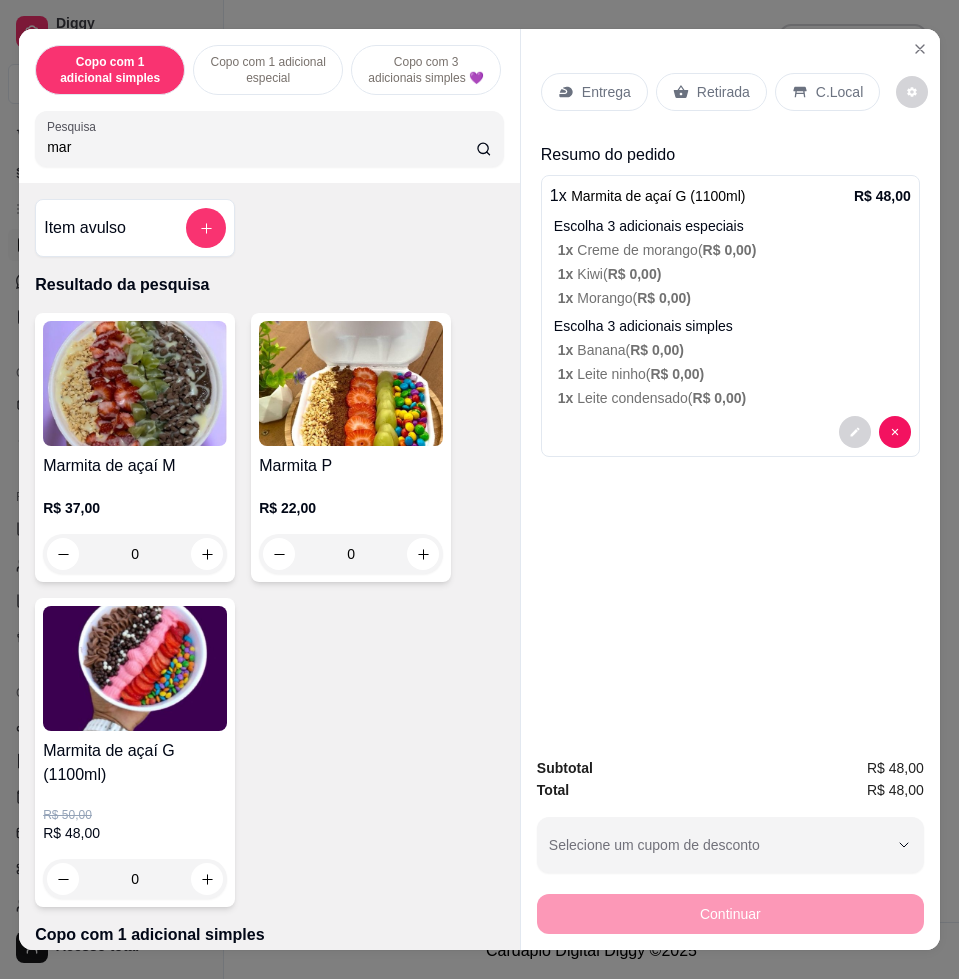 click on "Entrega" at bounding box center [606, 92] 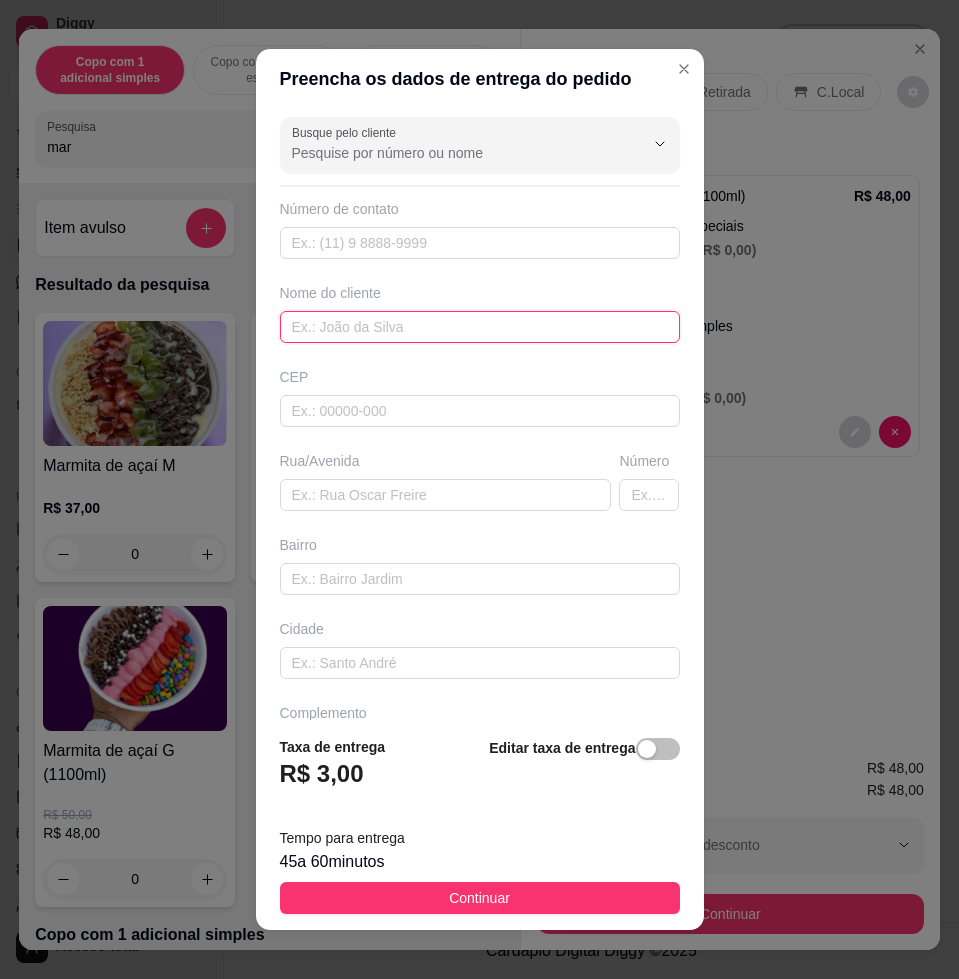 click at bounding box center [480, 327] 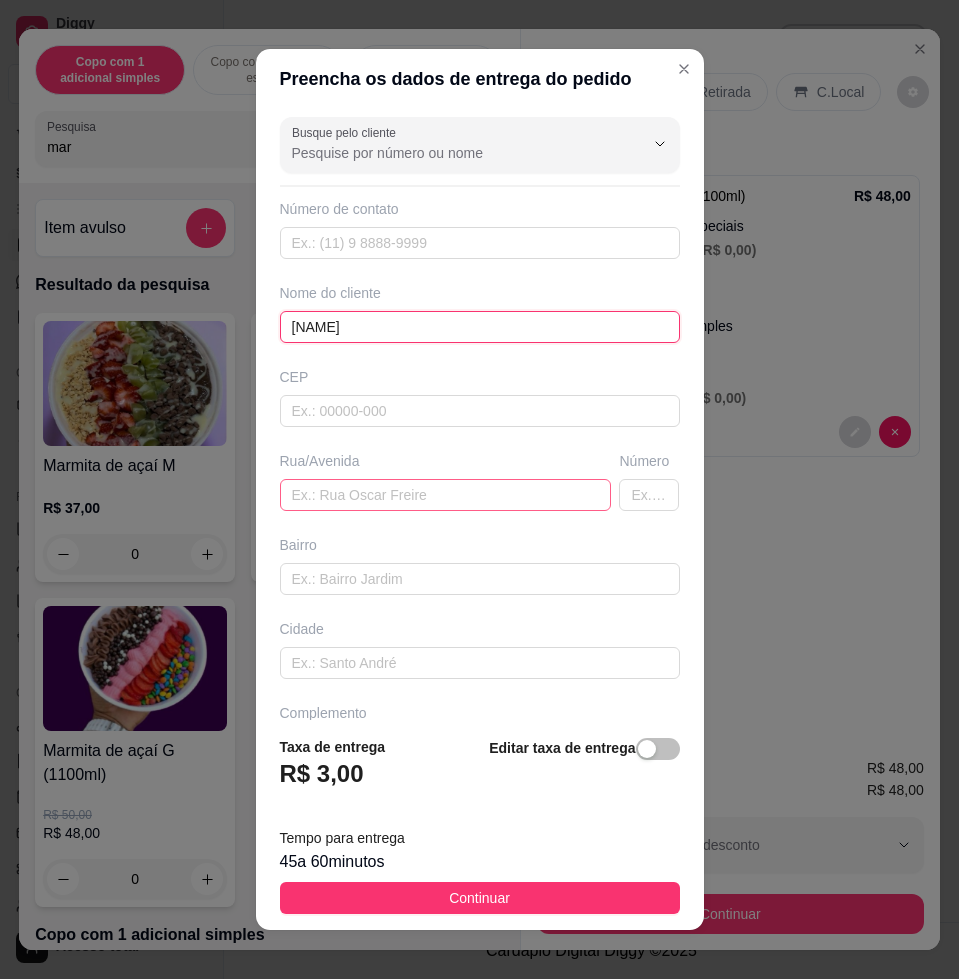 type on "[NAME]" 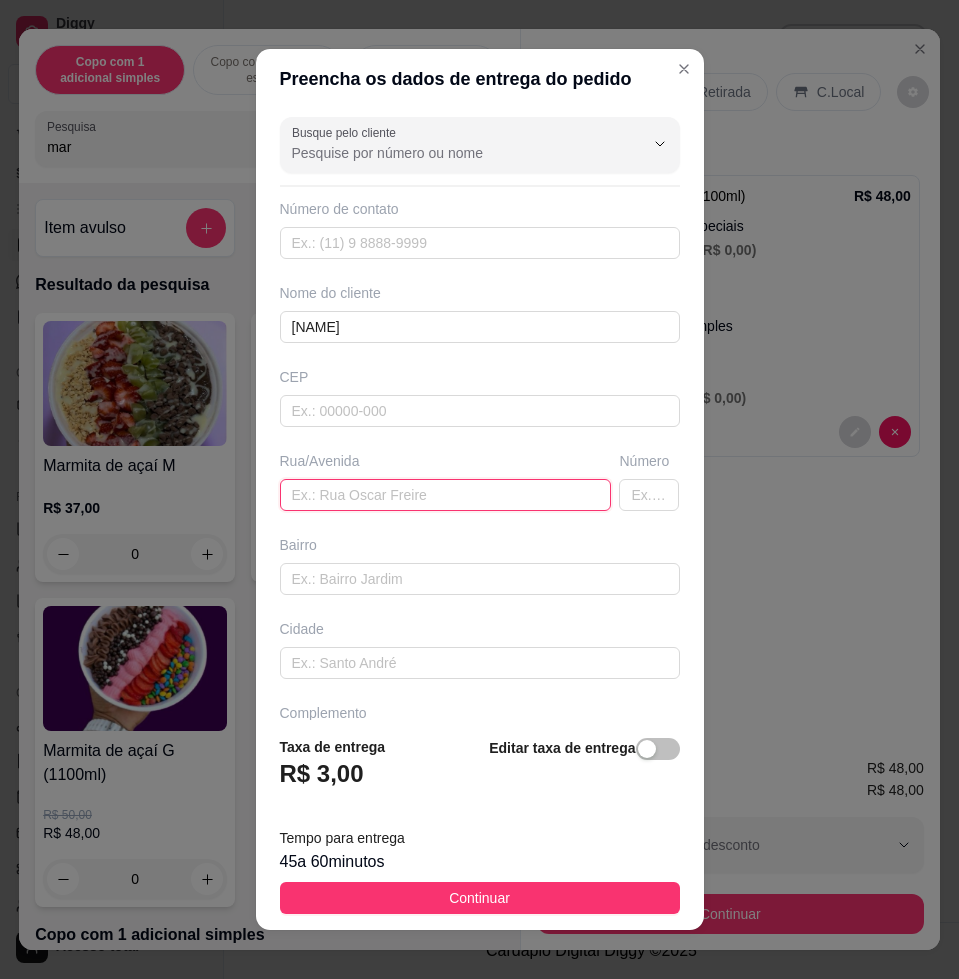 click at bounding box center [446, 495] 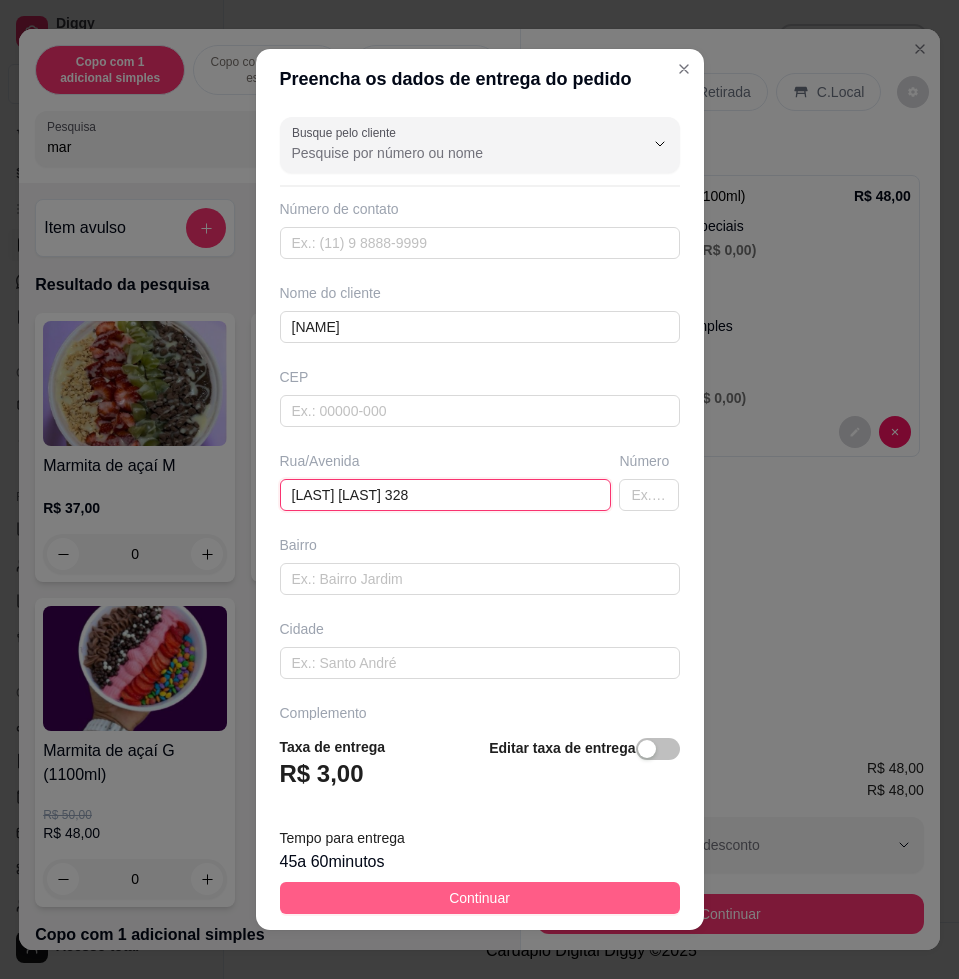 type on "[LAST] [LAST] 328" 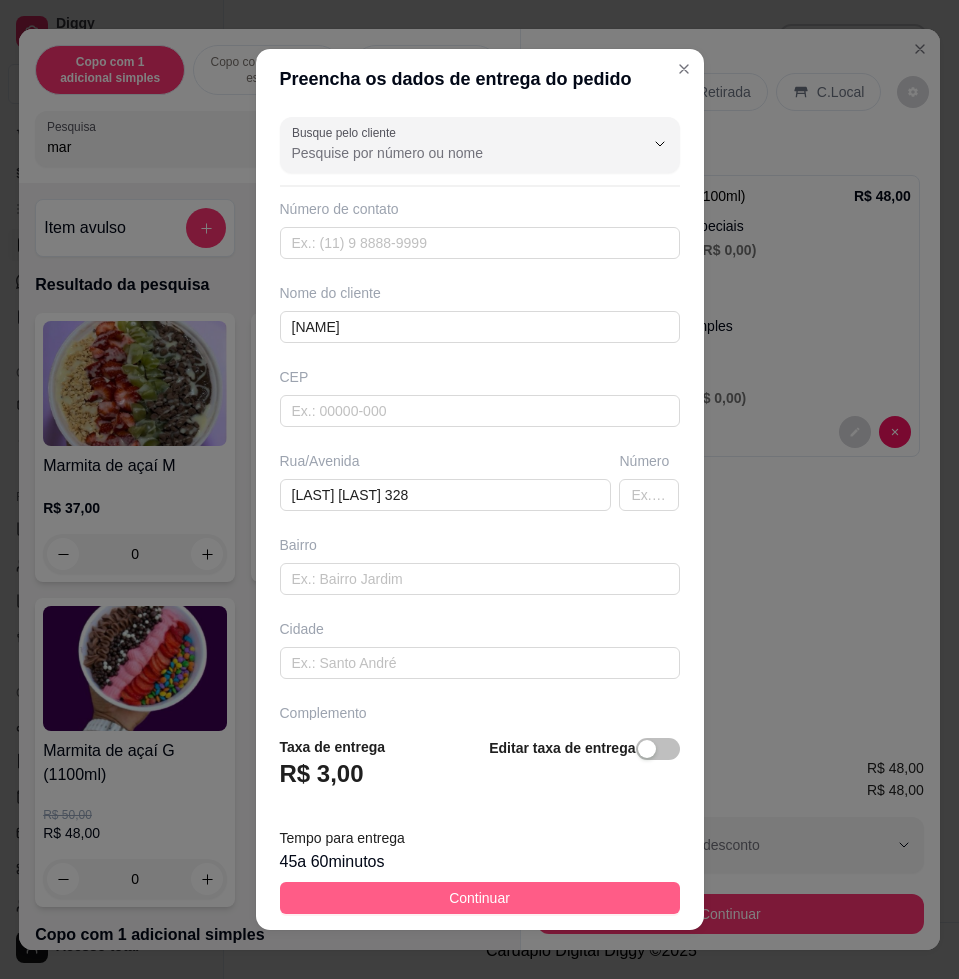 click on "Continuar" at bounding box center [480, 898] 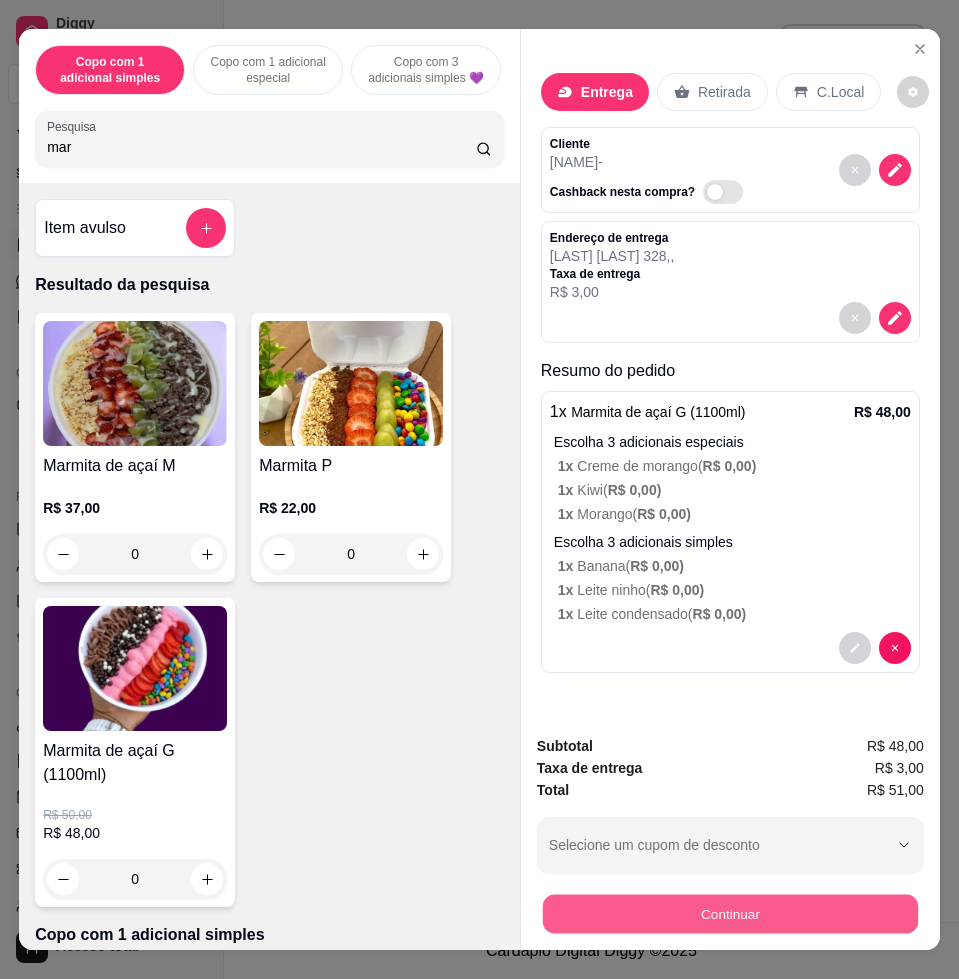 click on "Continuar" at bounding box center (730, 913) 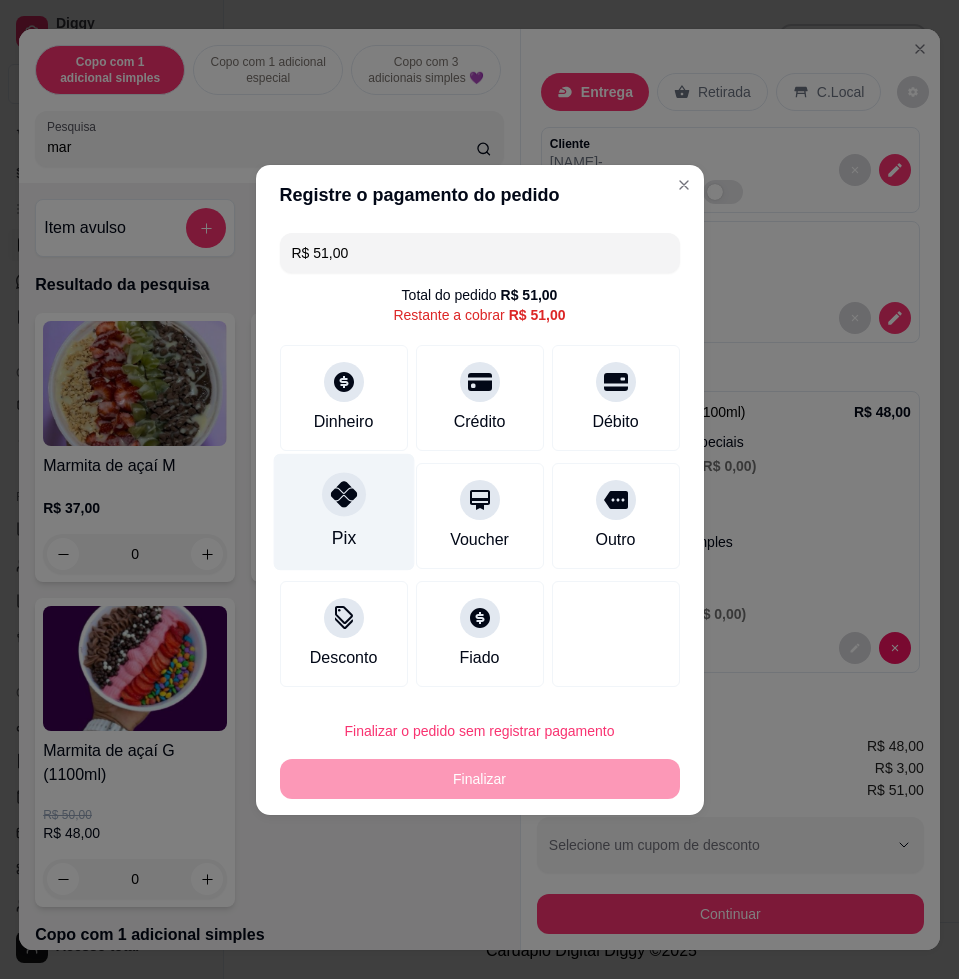 click on "Pix" at bounding box center (343, 511) 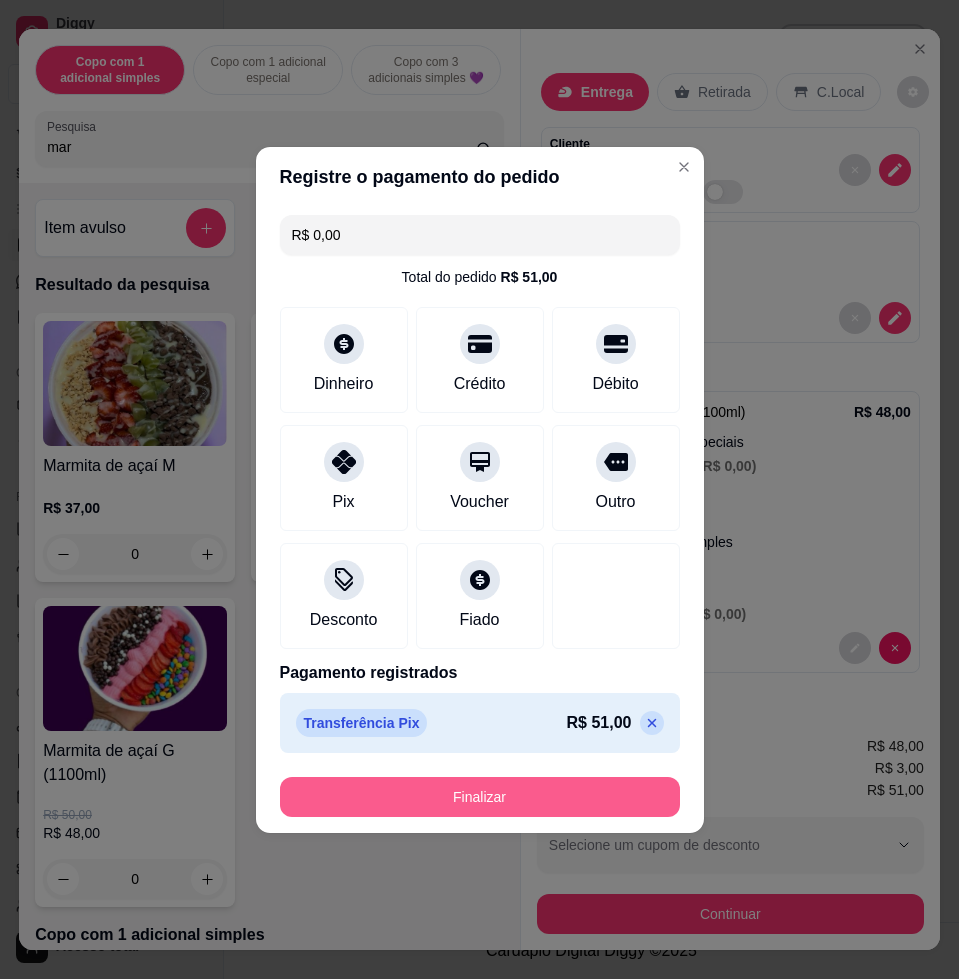 click on "Finalizar" at bounding box center [480, 797] 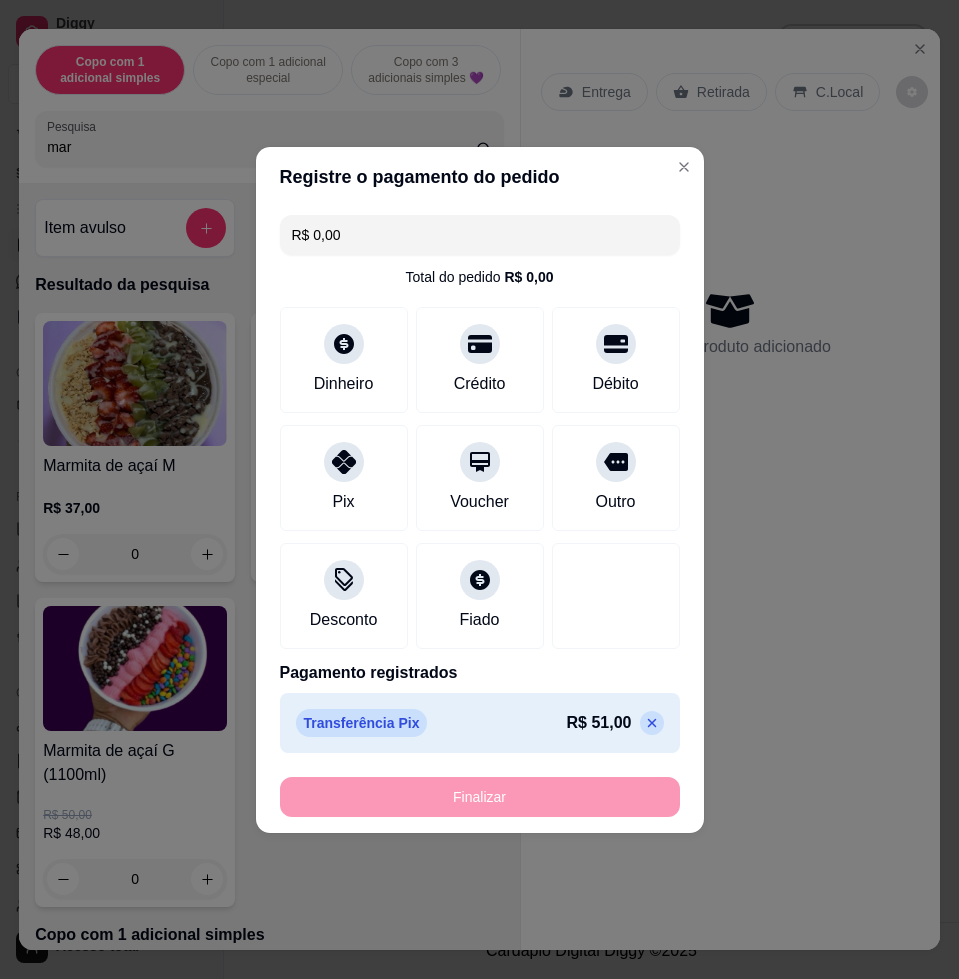 type on "-R$ 51,00" 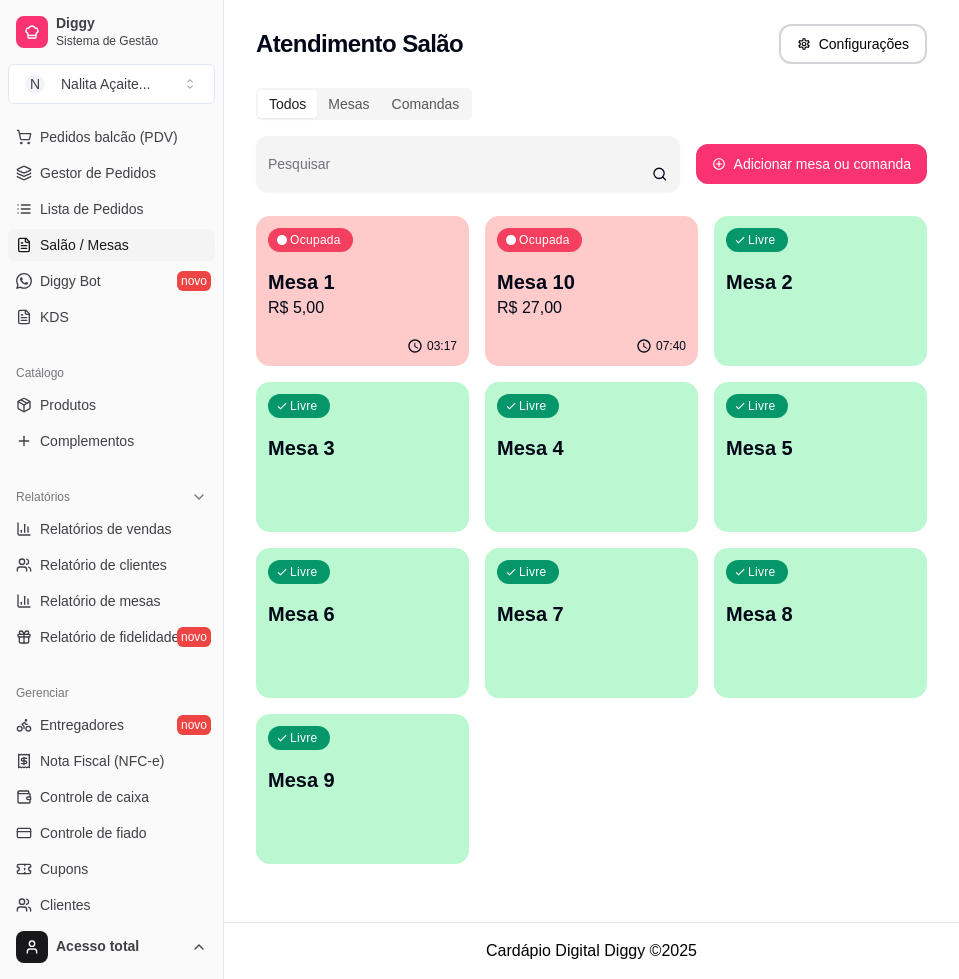 click on "R$ 5,00" at bounding box center (362, 308) 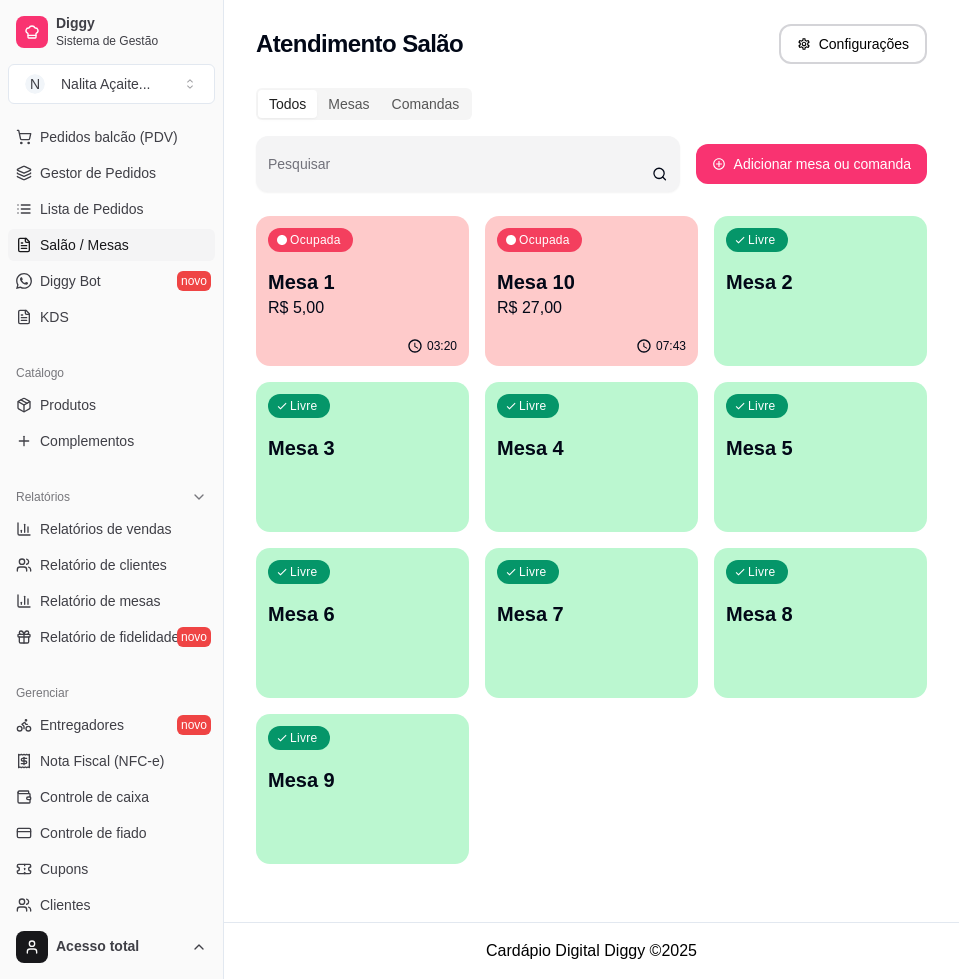 click on "R$ 27,00" at bounding box center [591, 308] 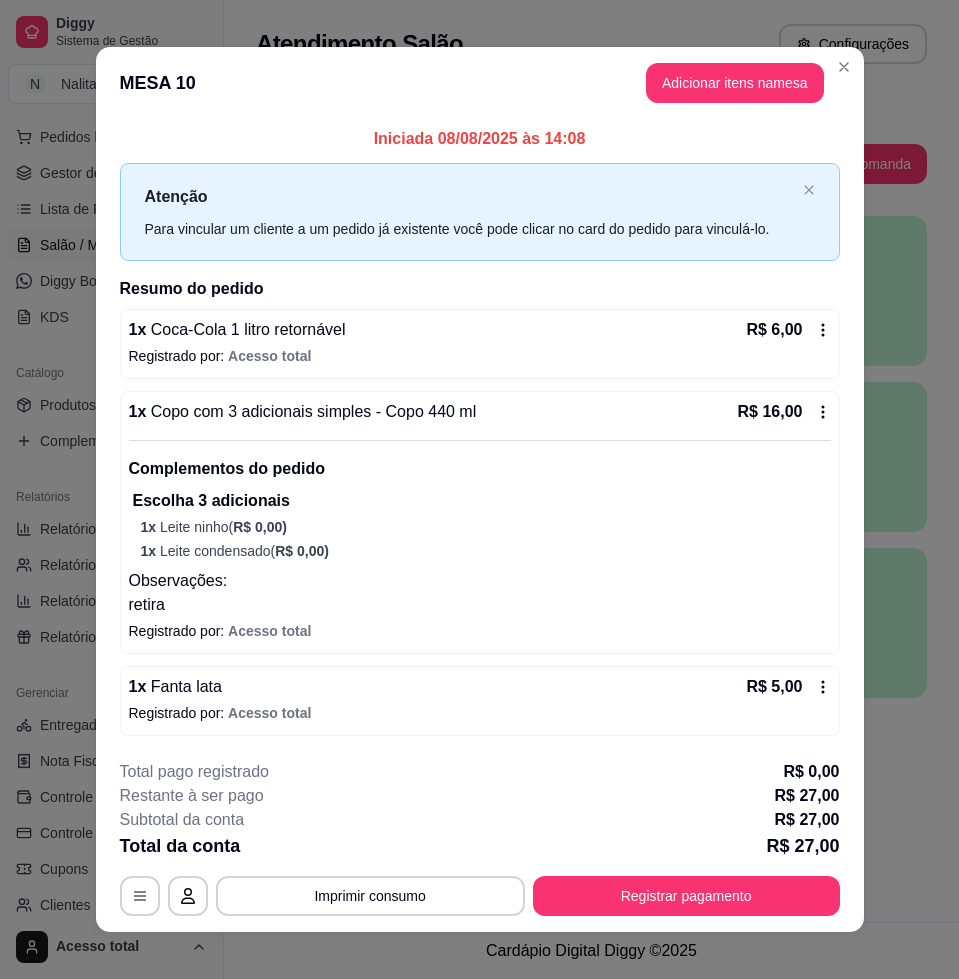 scroll, scrollTop: 17, scrollLeft: 0, axis: vertical 